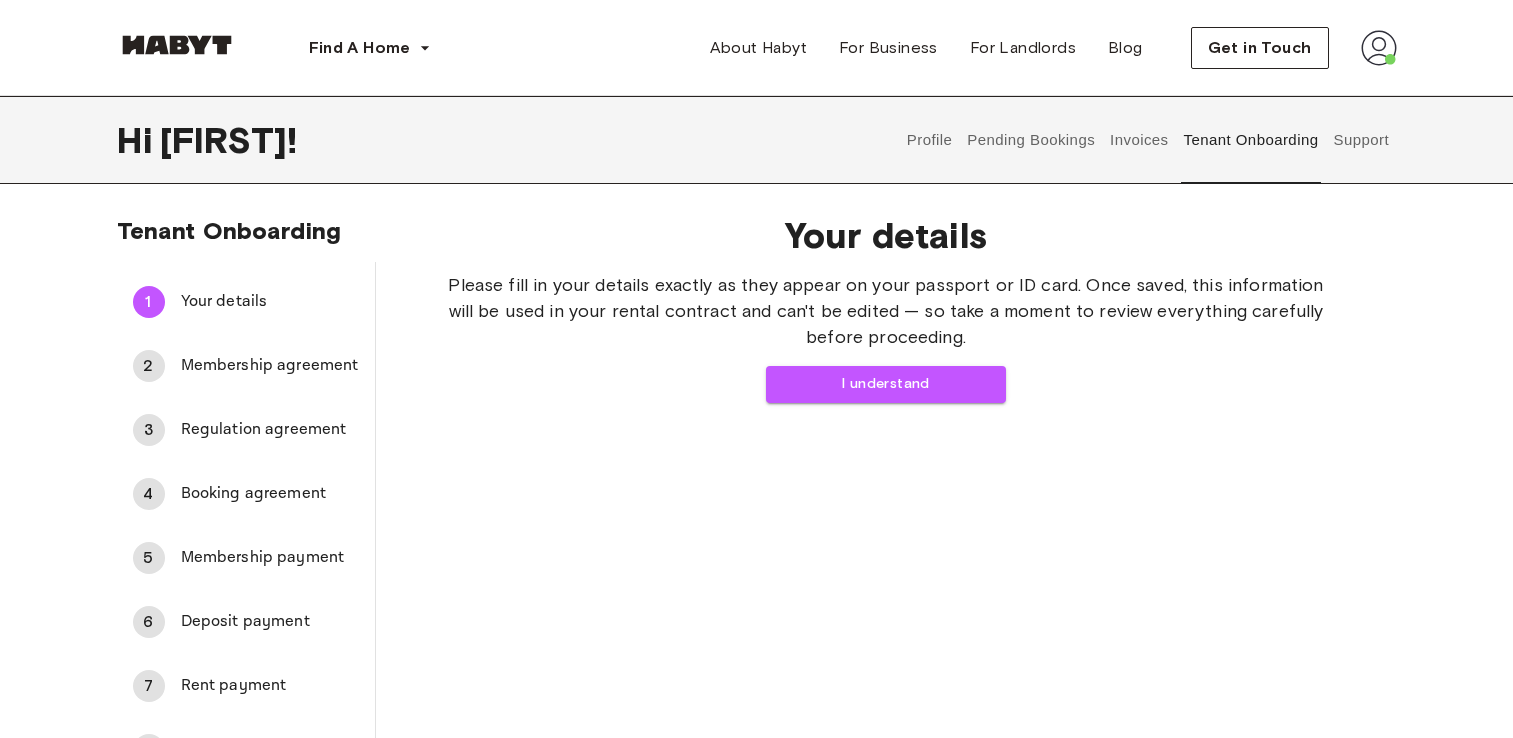 scroll, scrollTop: 0, scrollLeft: 0, axis: both 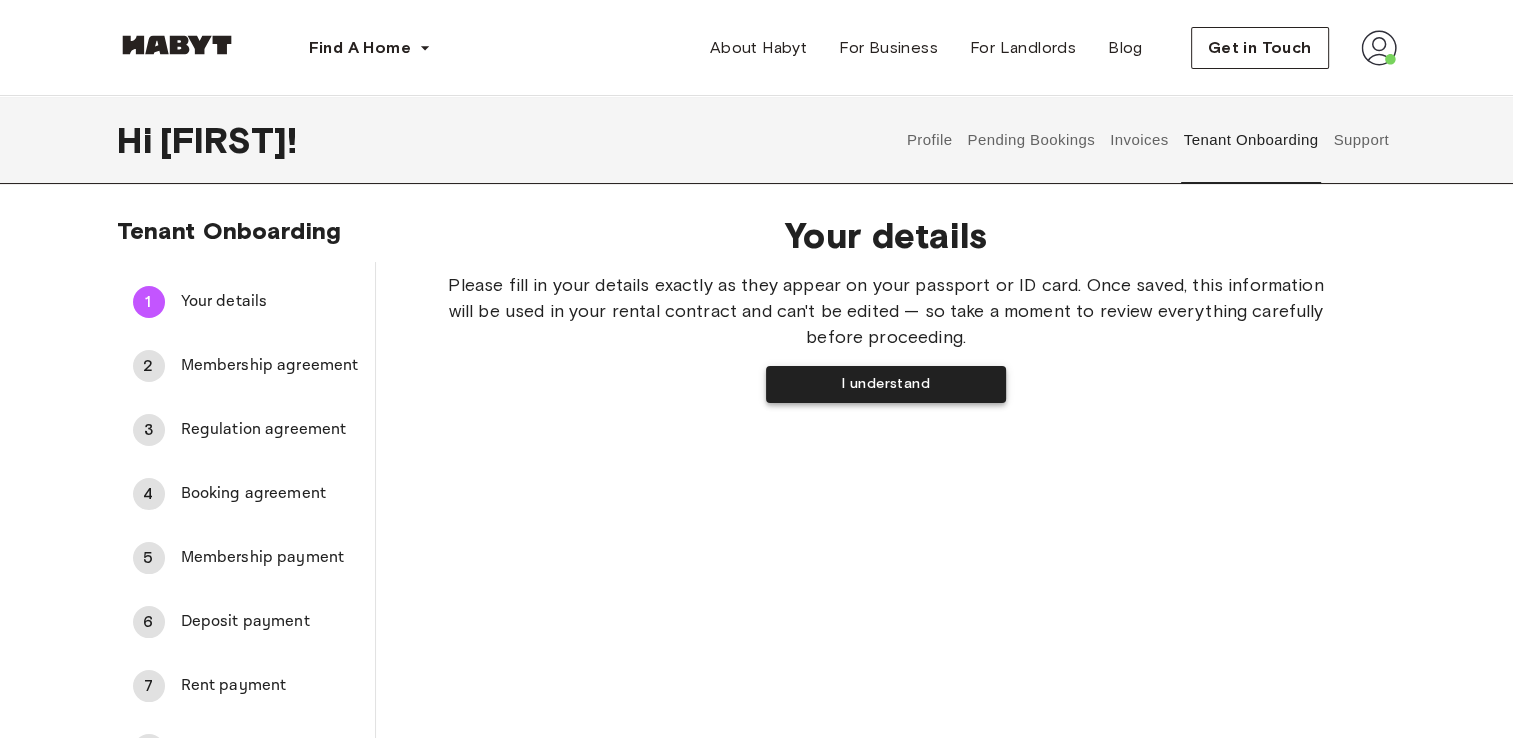 click on "I understand" at bounding box center [886, 384] 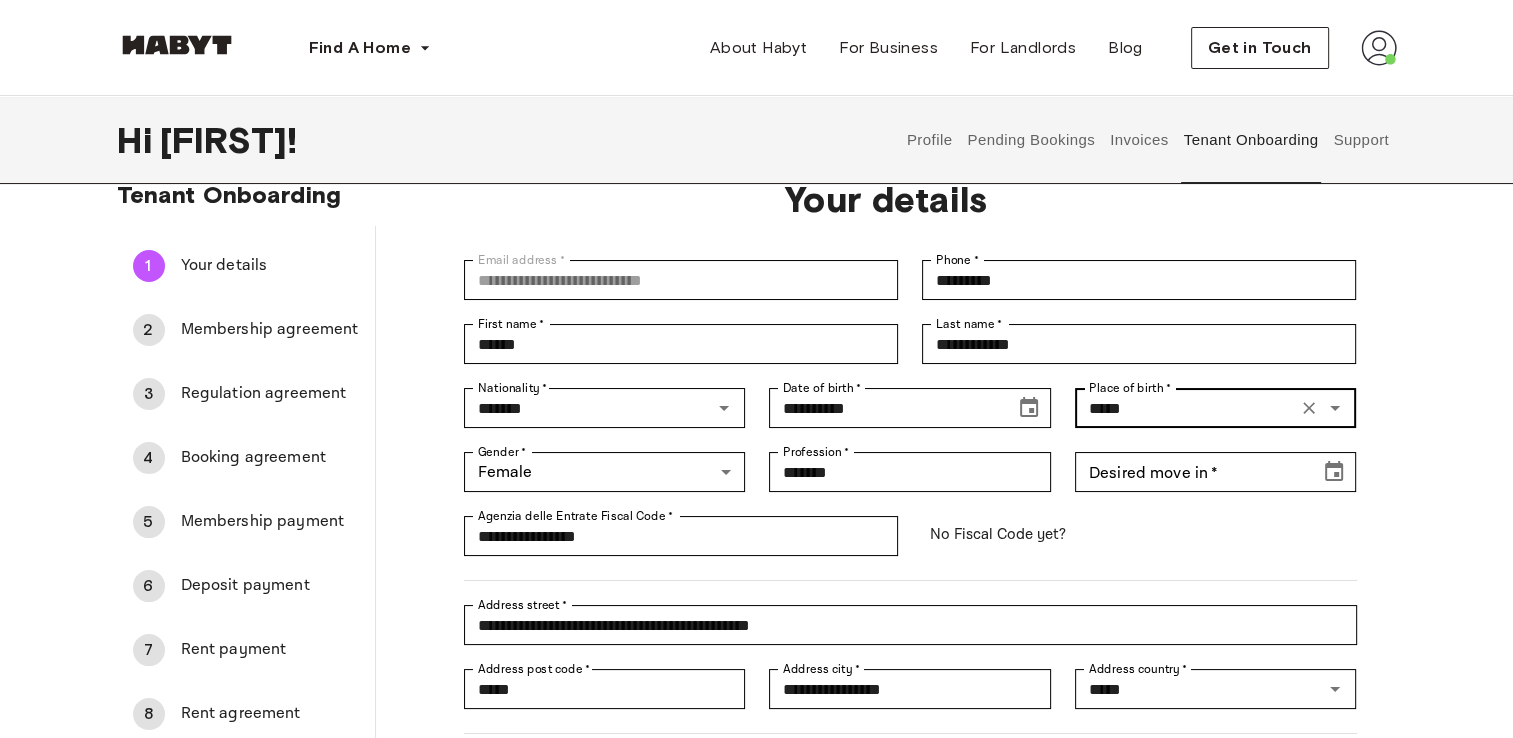 scroll, scrollTop: 43, scrollLeft: 0, axis: vertical 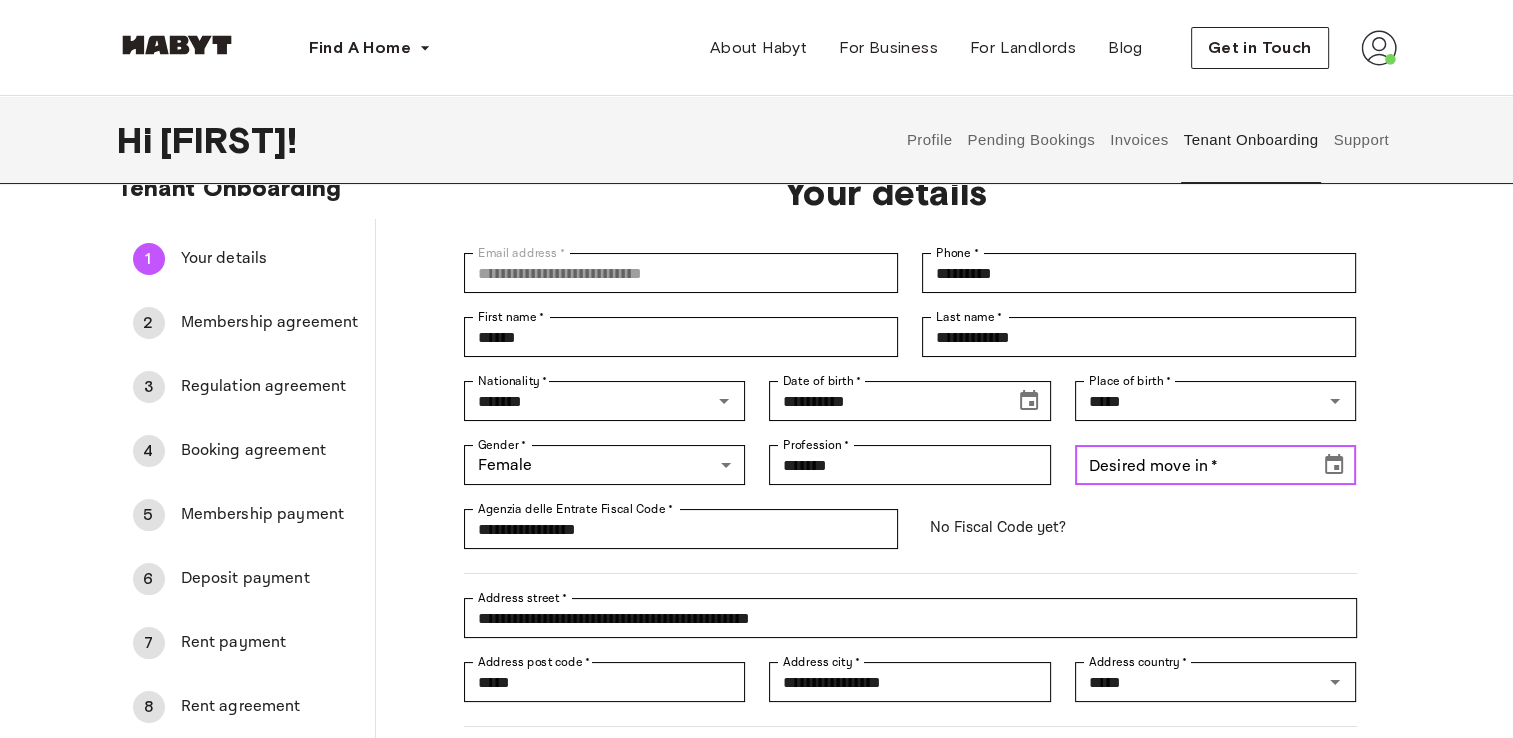 click on "Desired move in   *" at bounding box center [1191, 465] 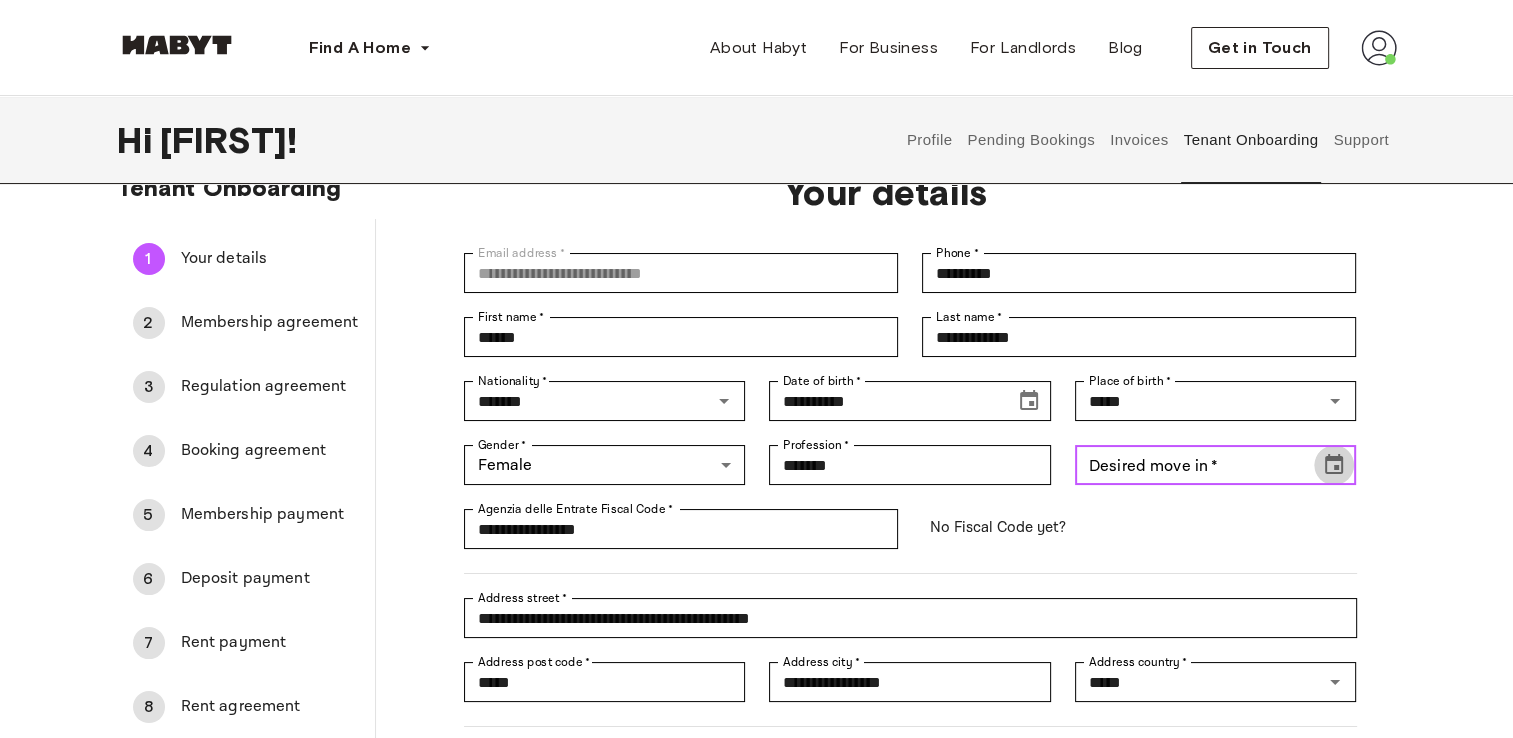click 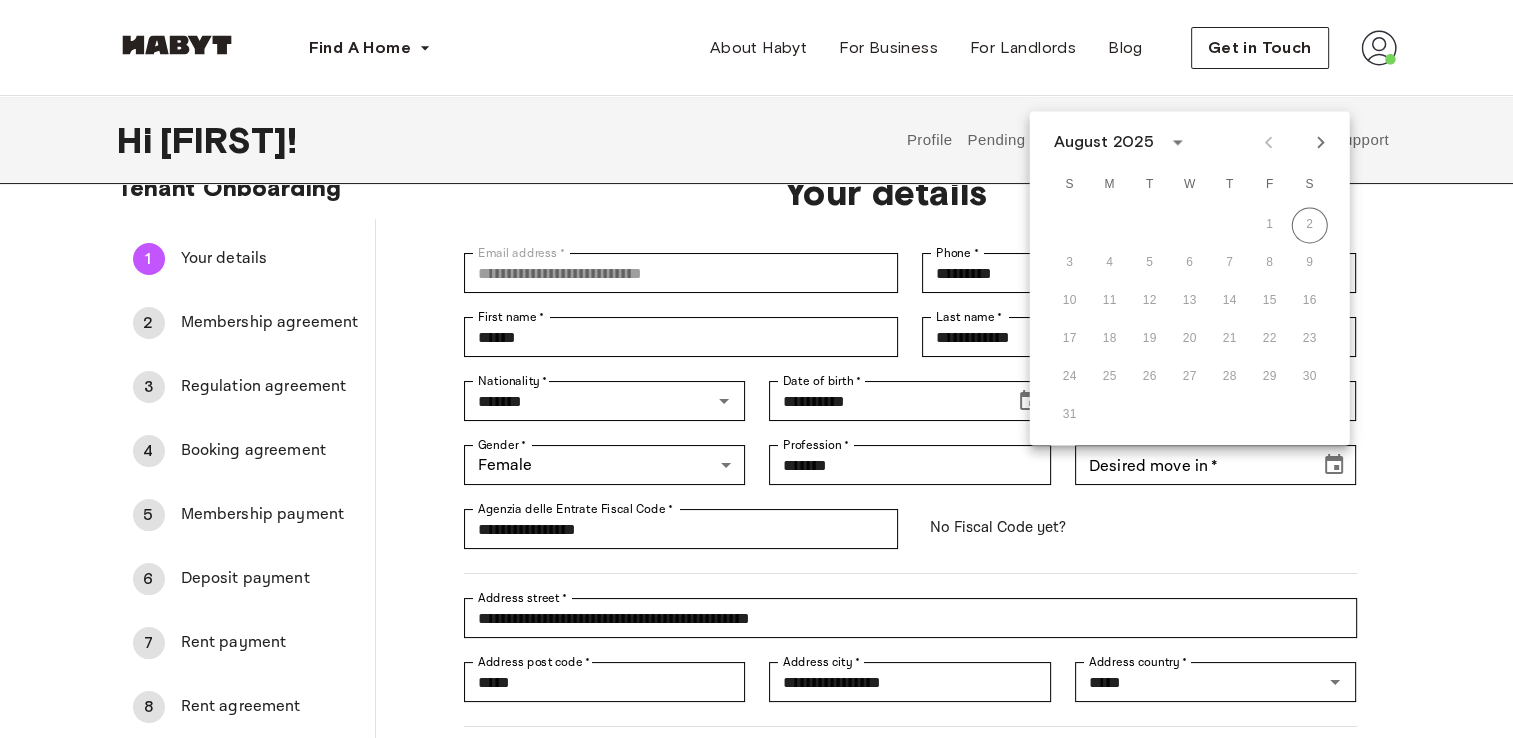click 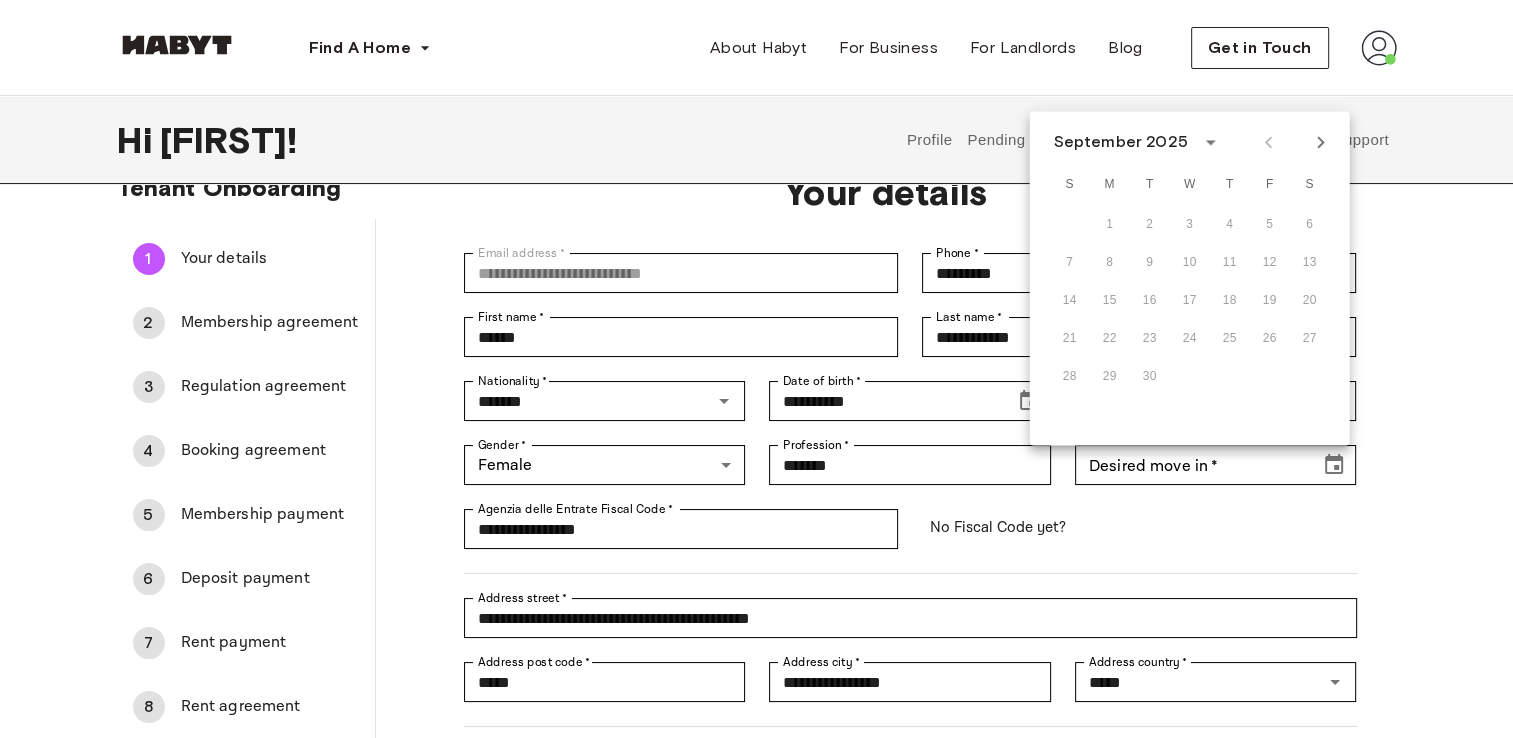 click 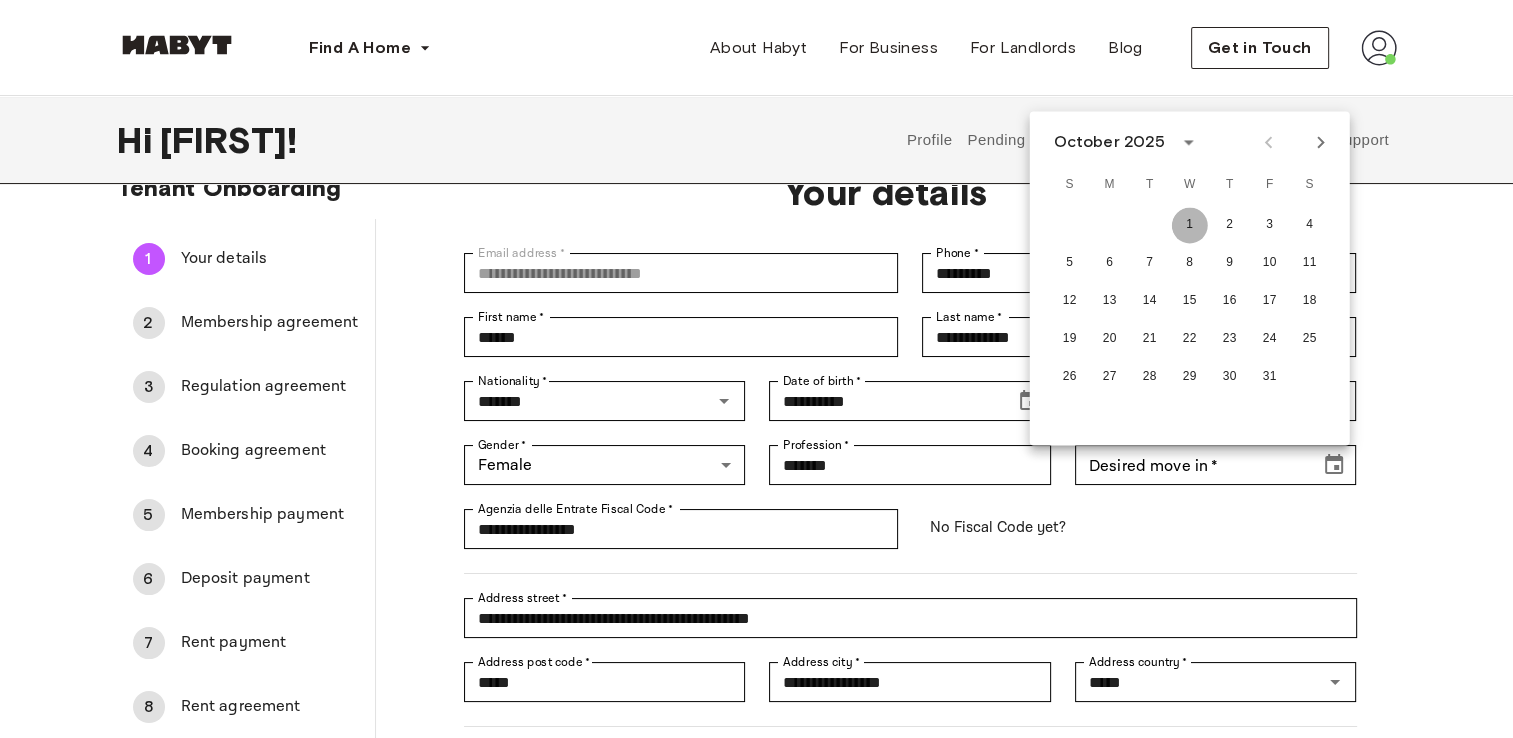 click on "1" at bounding box center [1190, 225] 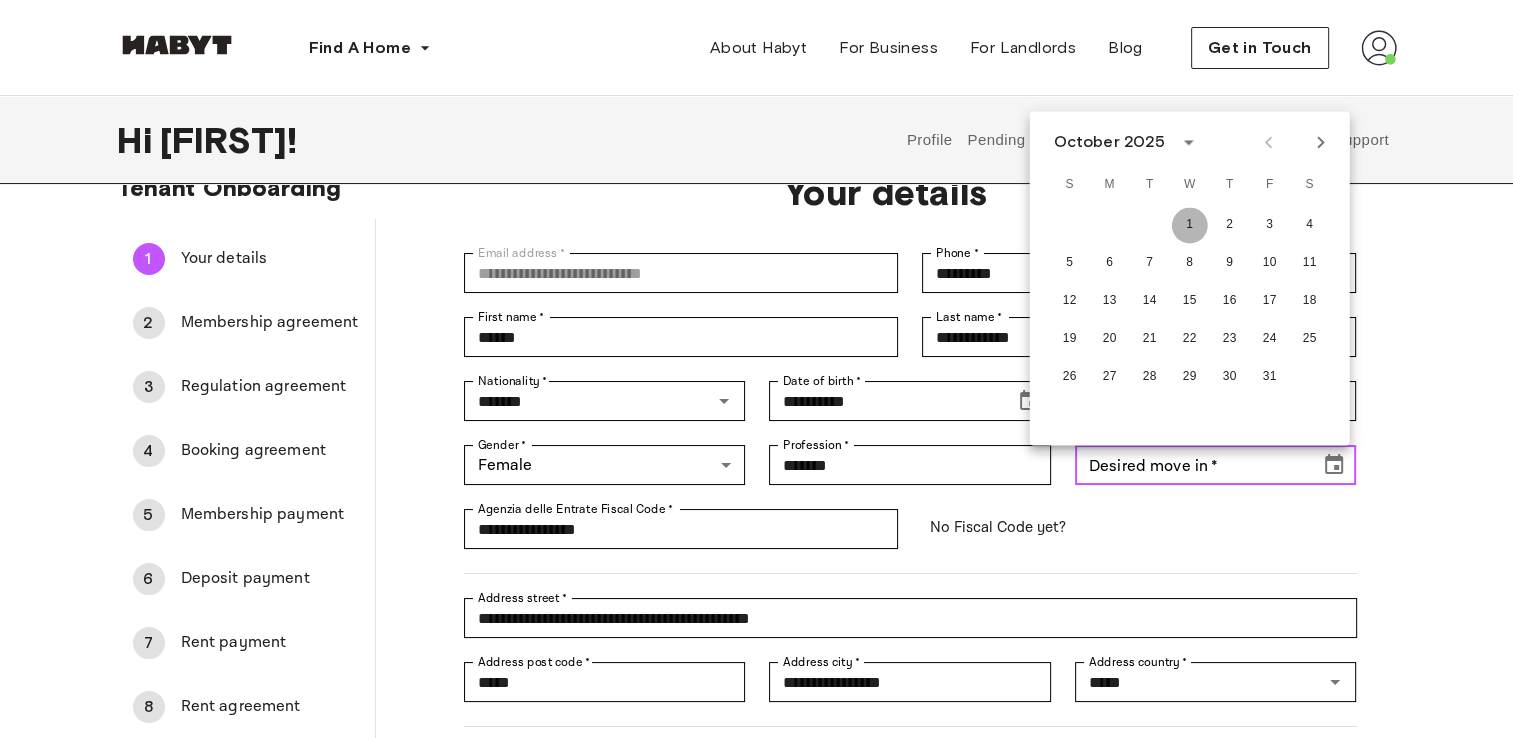 type on "**********" 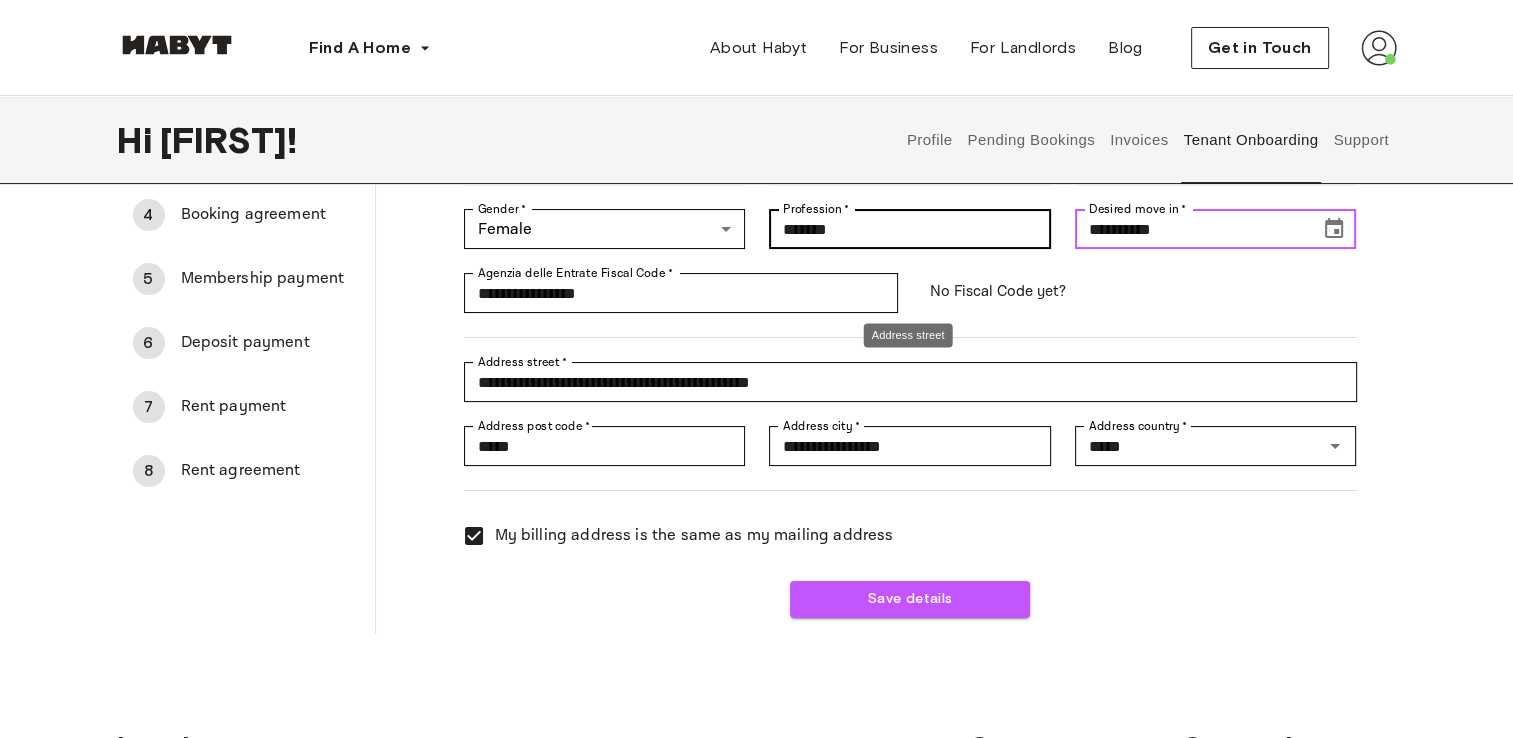 scroll, scrollTop: 280, scrollLeft: 0, axis: vertical 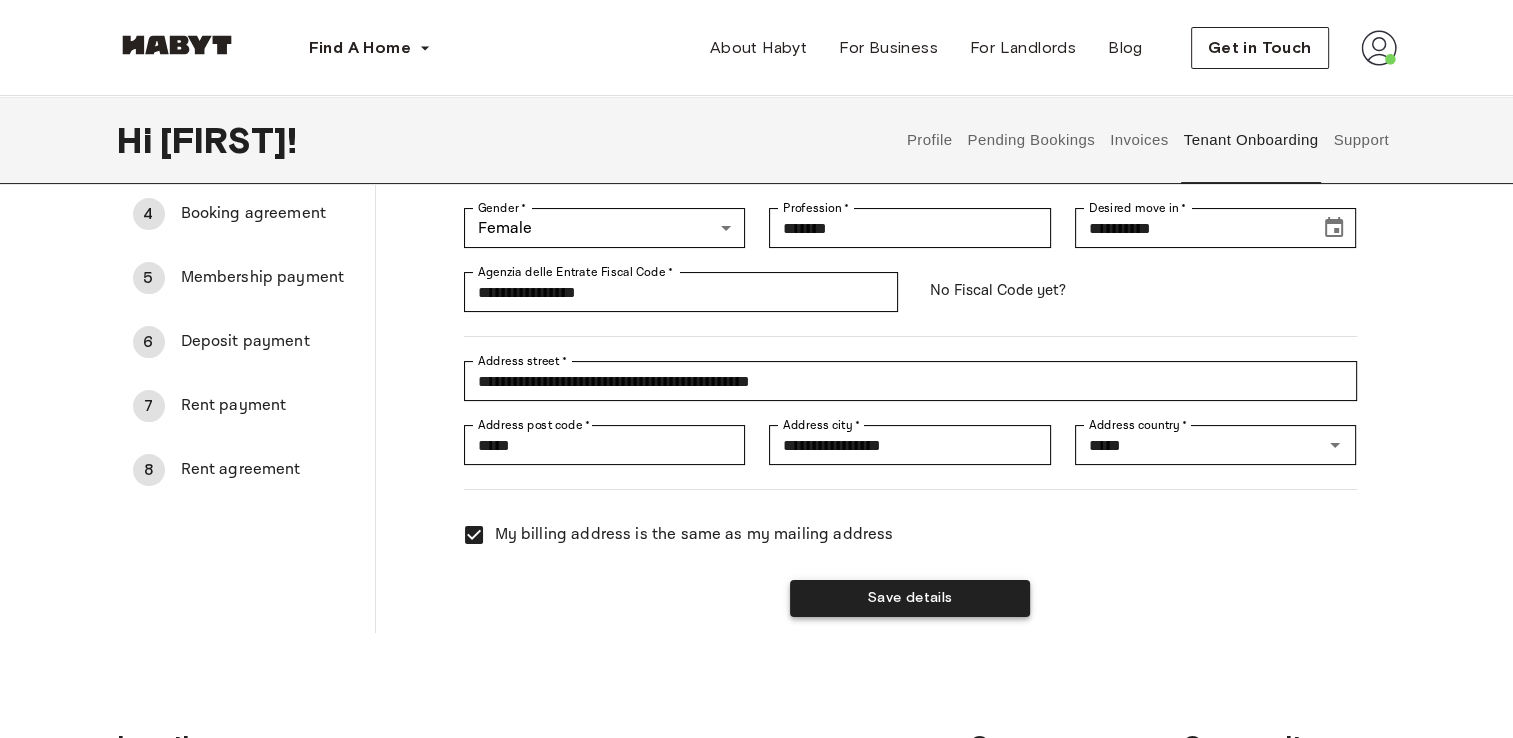 click on "Save details" at bounding box center (910, 598) 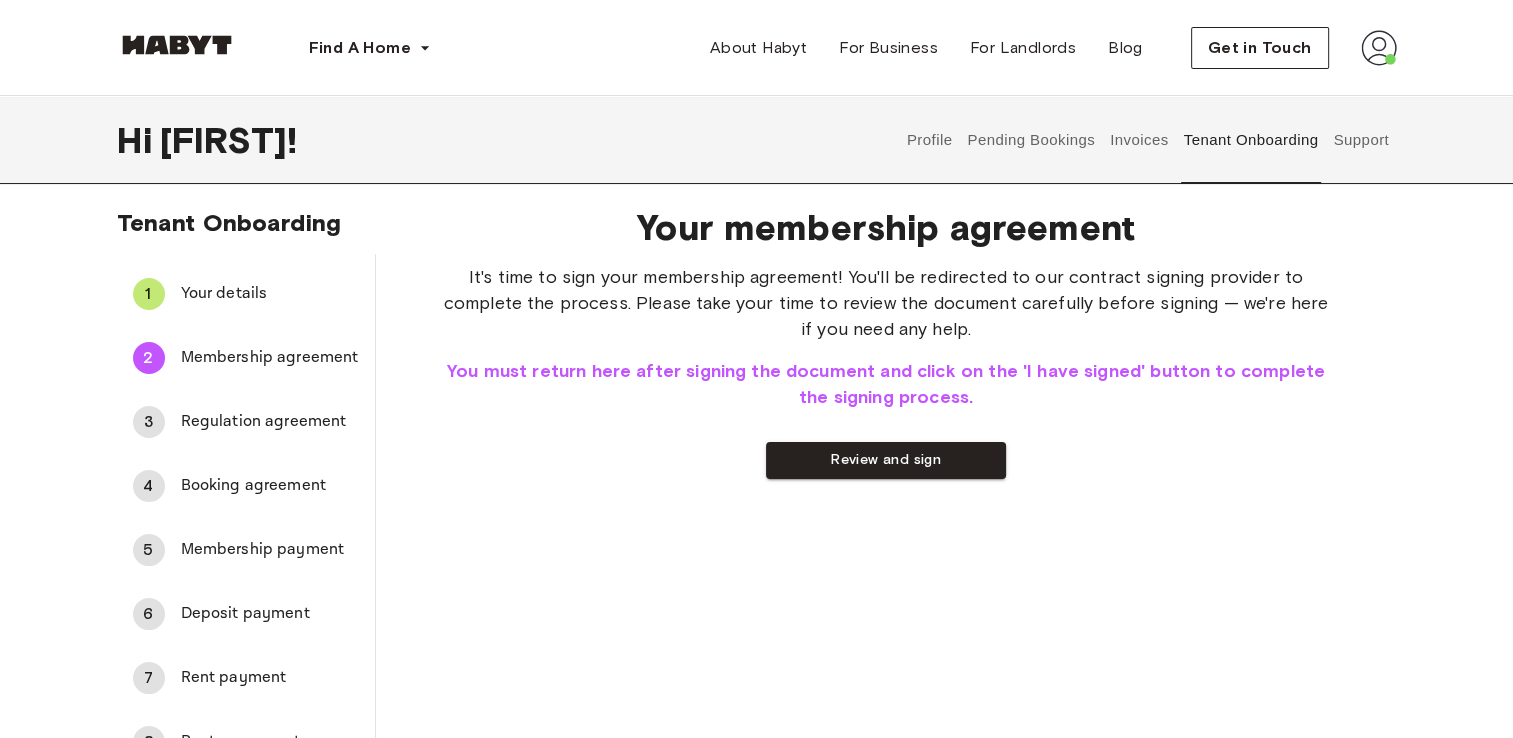 scroll, scrollTop: 0, scrollLeft: 0, axis: both 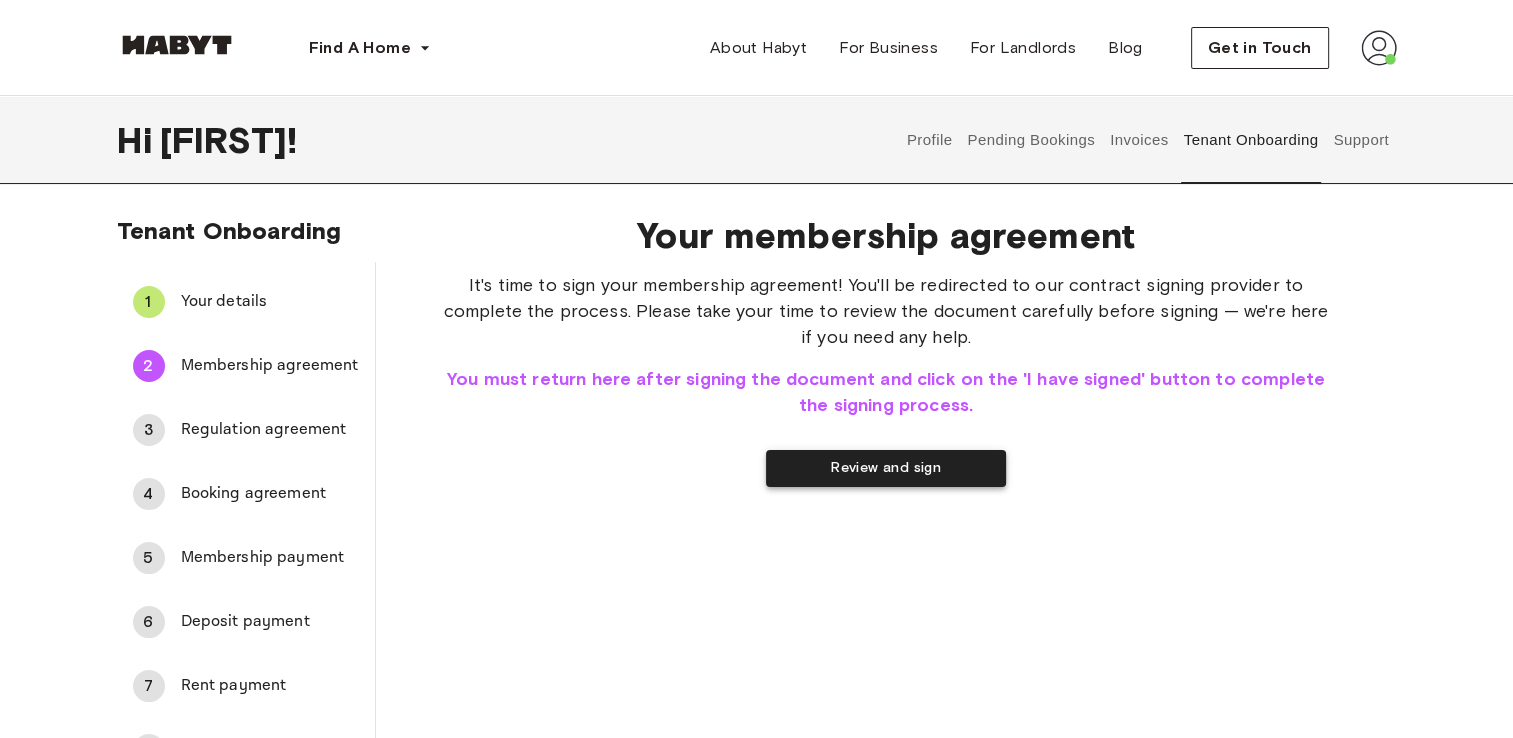 click on "Review and sign" at bounding box center (886, 468) 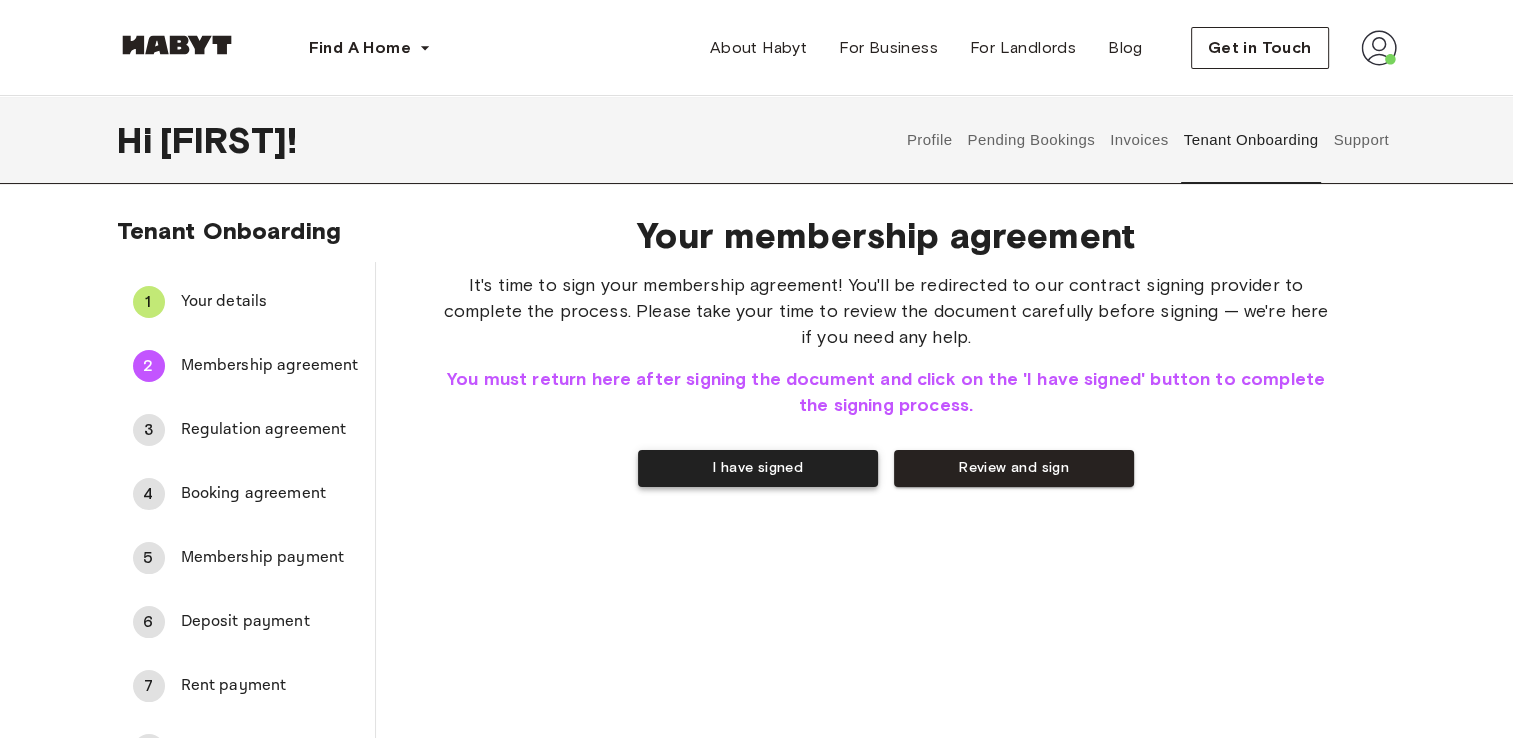 click on "I have signed" at bounding box center [758, 468] 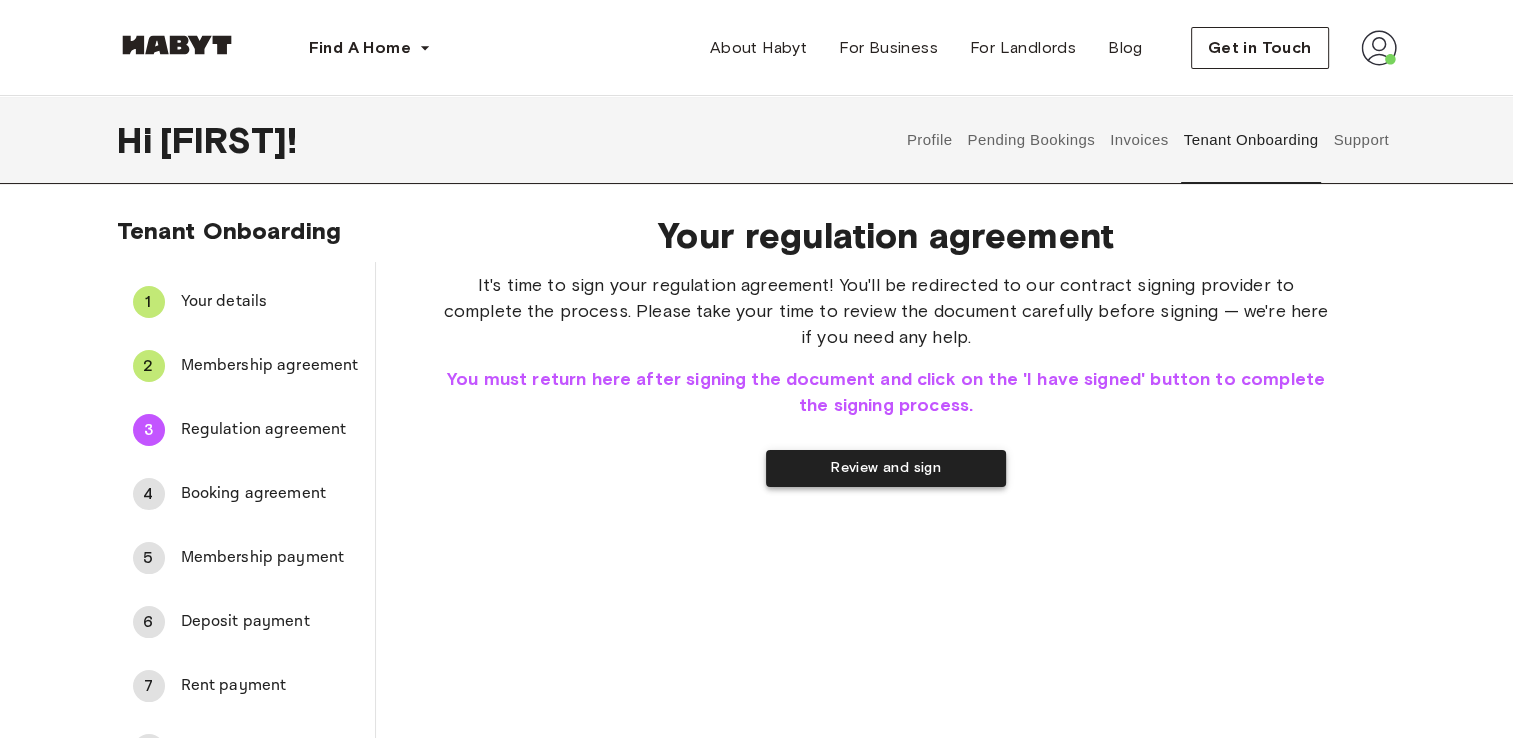 click on "Review and sign" at bounding box center [886, 468] 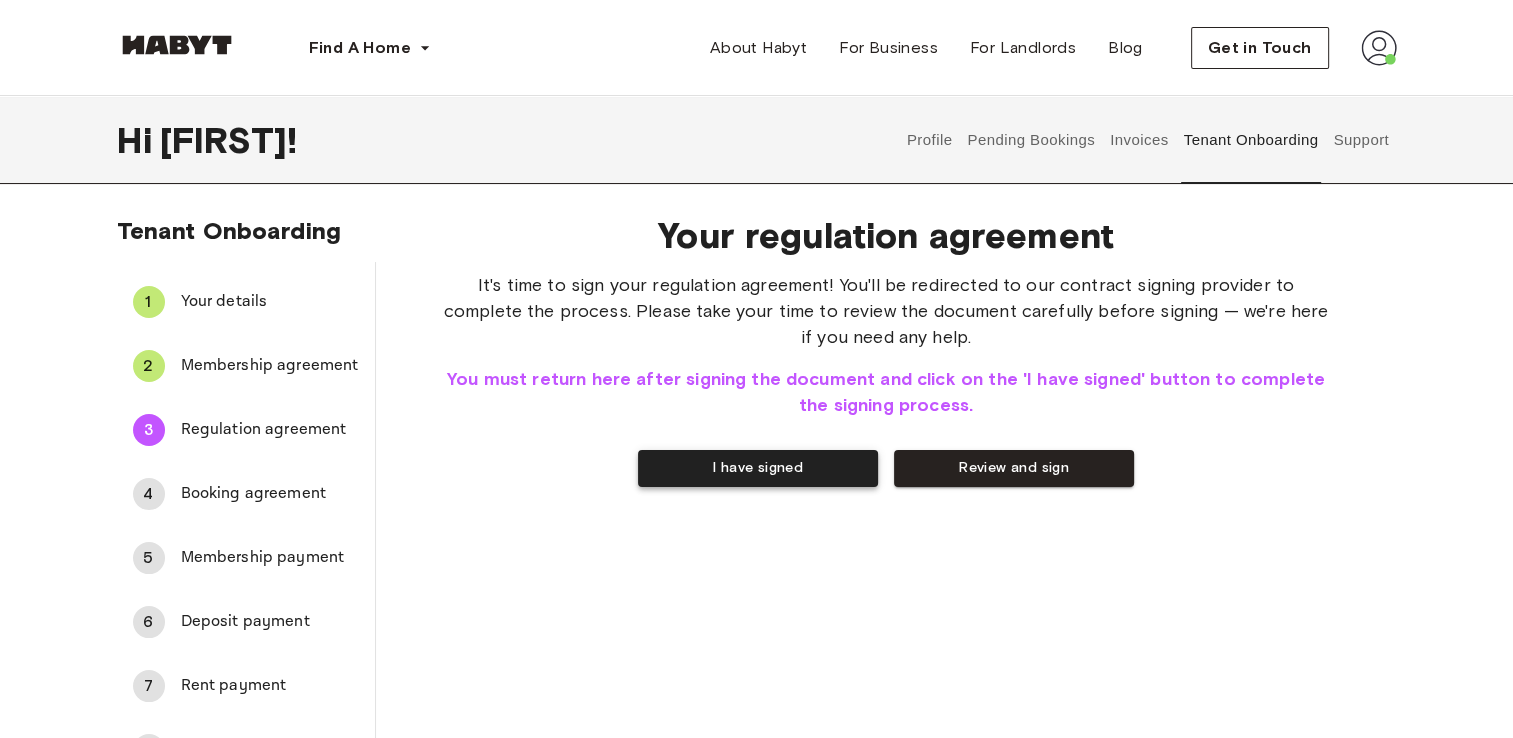 click on "I have signed" at bounding box center (758, 468) 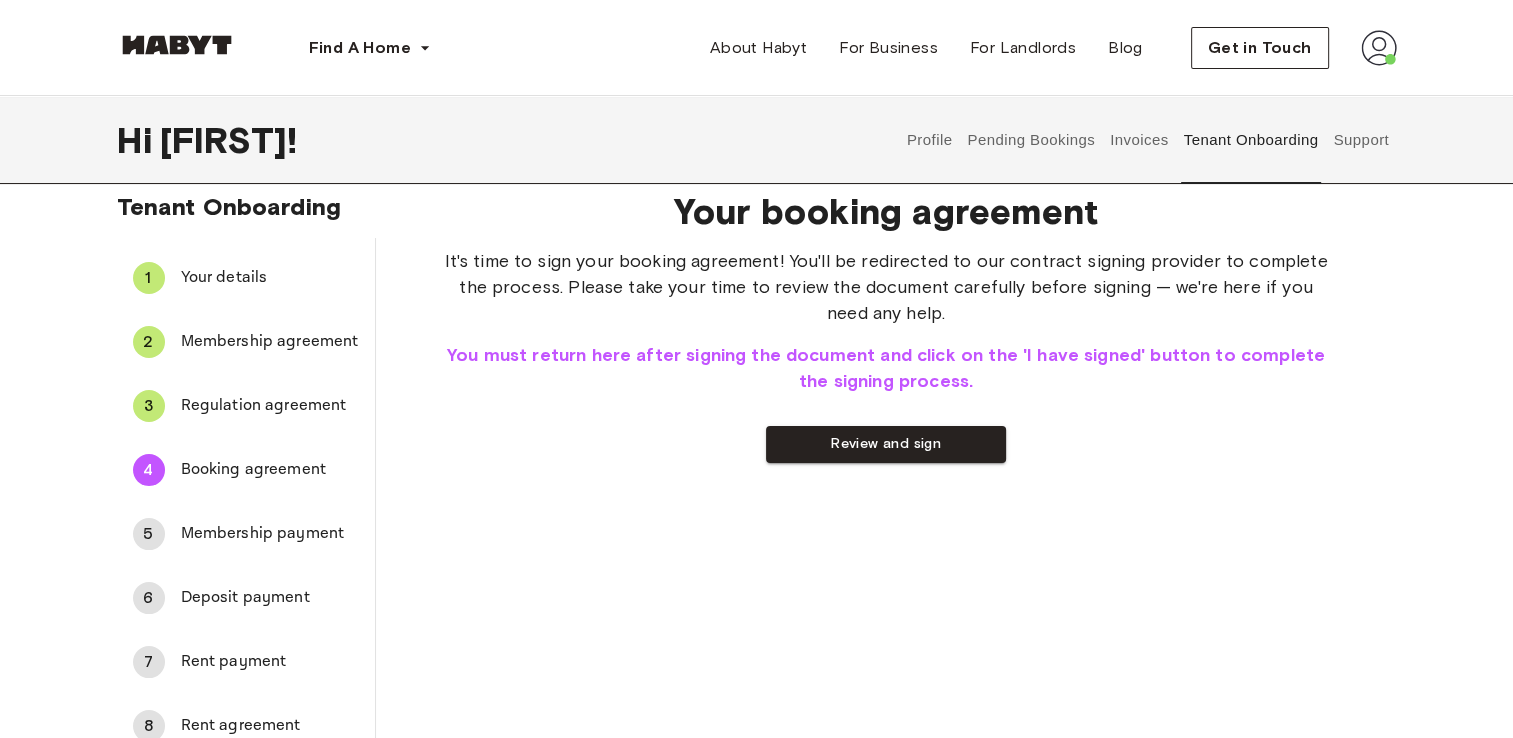 scroll, scrollTop: 28, scrollLeft: 0, axis: vertical 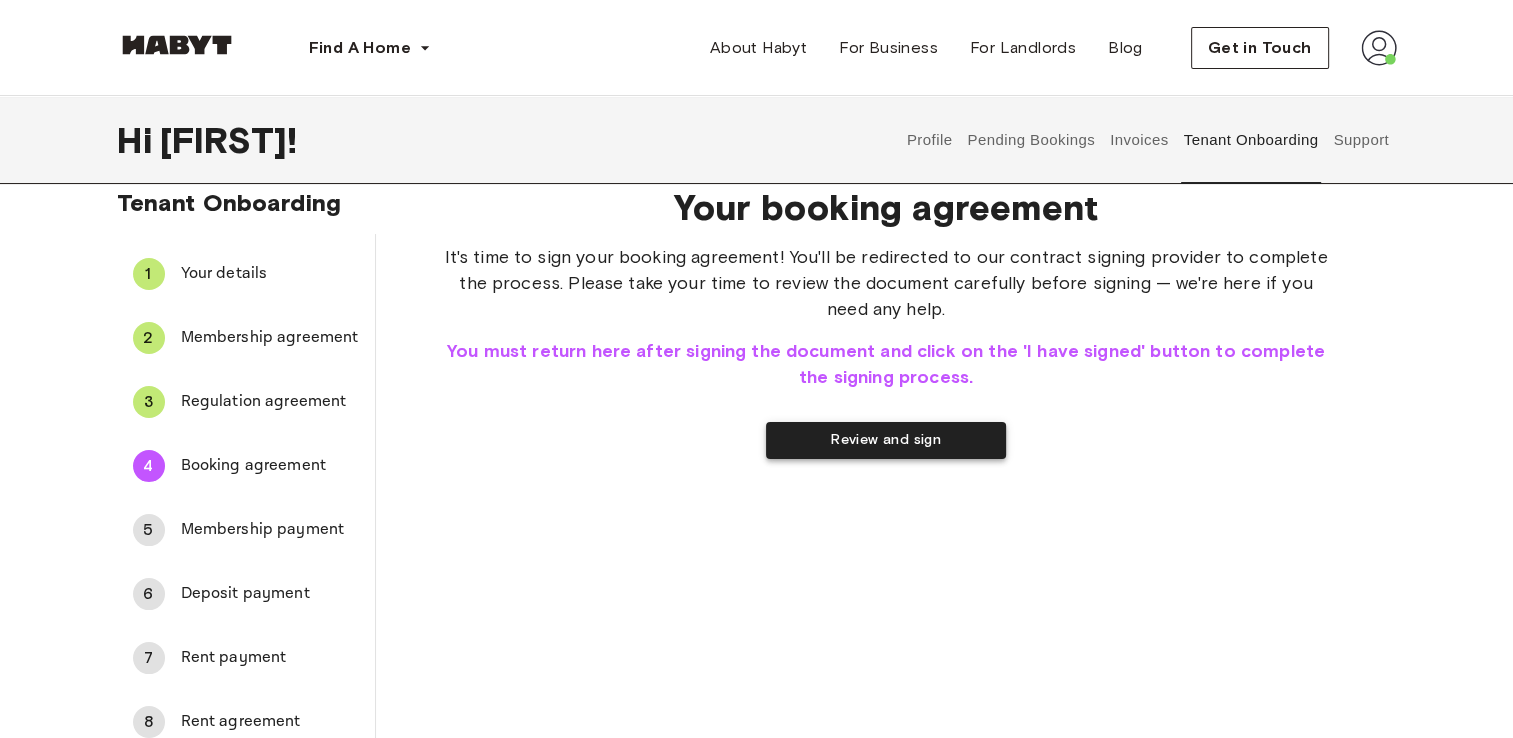 click on "Review and sign" at bounding box center [886, 440] 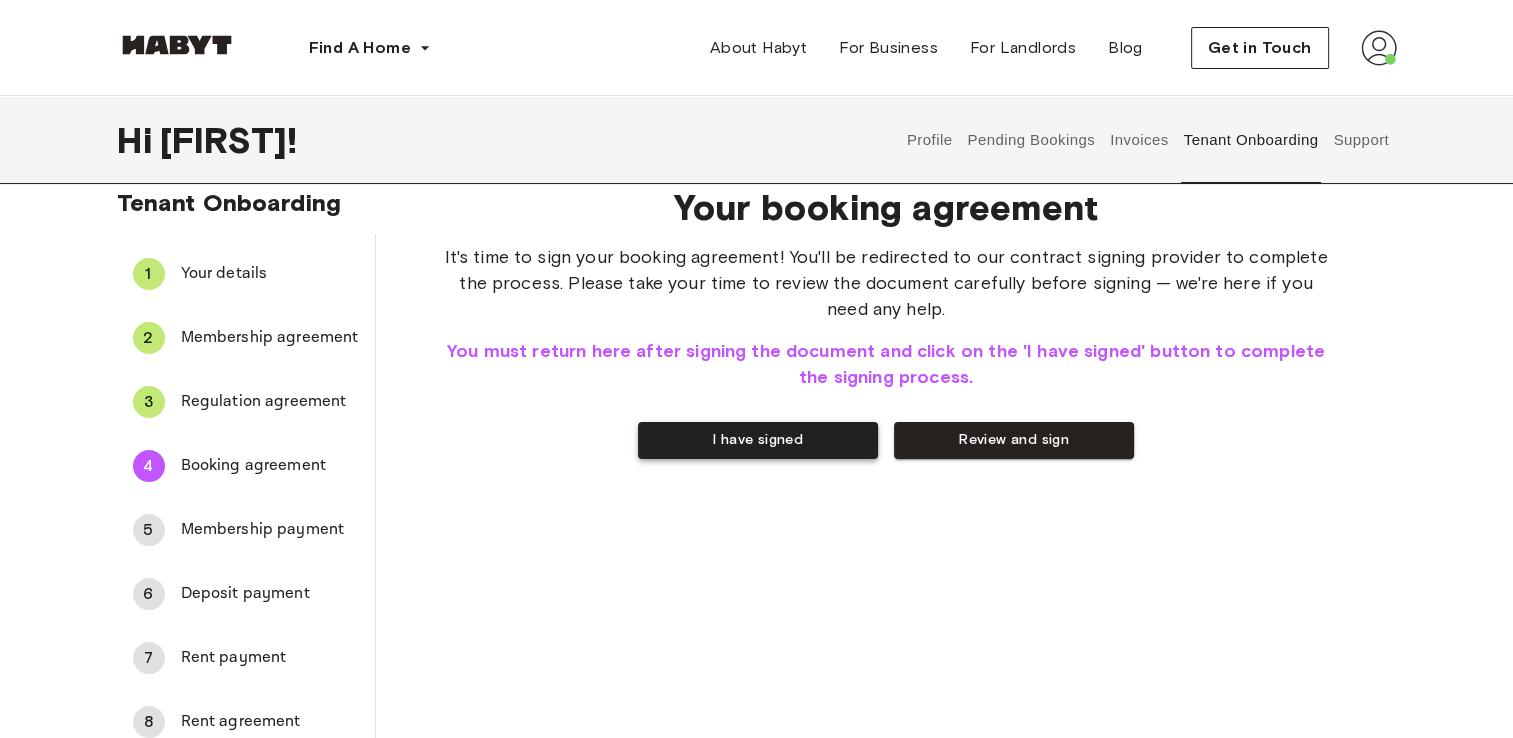 click on "I have signed" at bounding box center (758, 440) 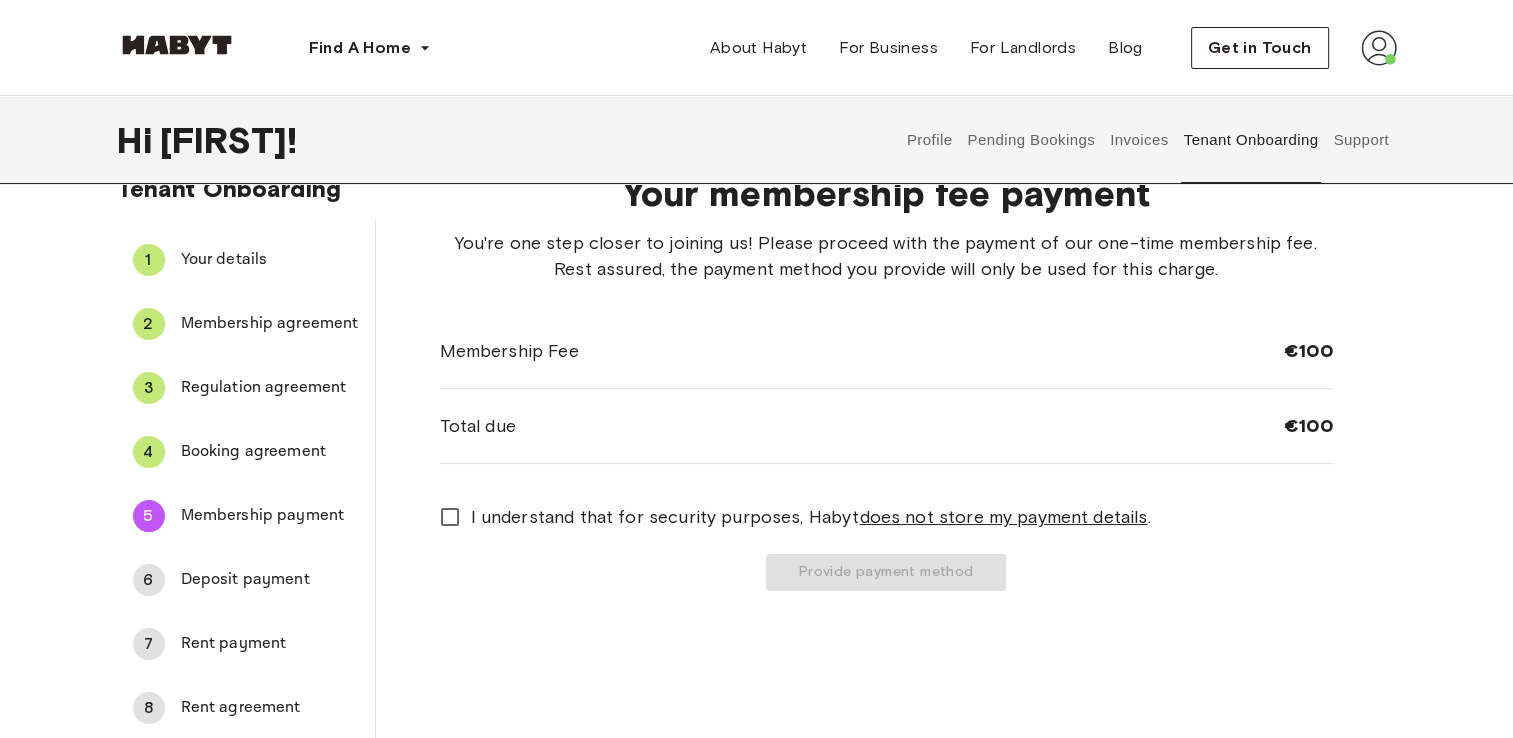 scroll, scrollTop: 44, scrollLeft: 0, axis: vertical 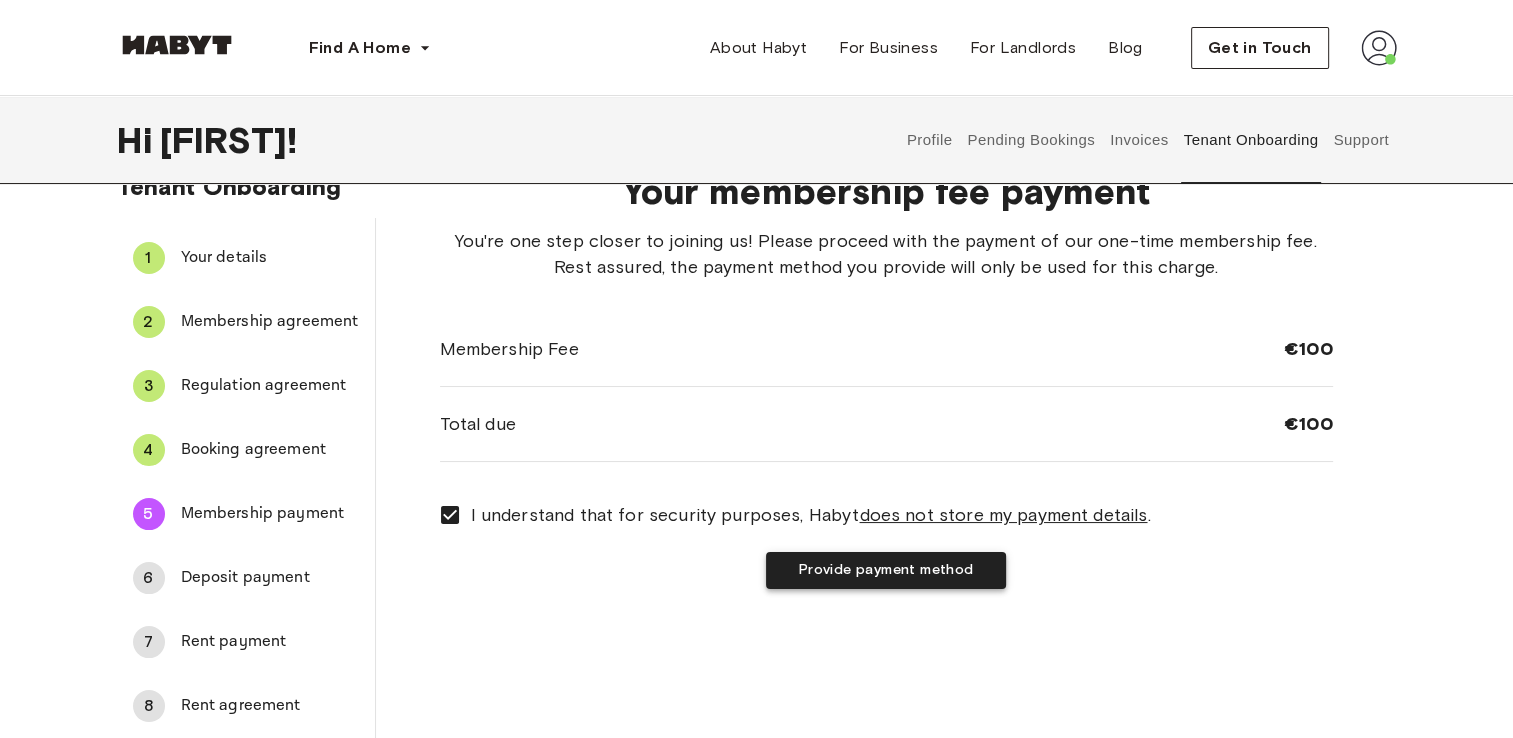 click on "Provide payment method" at bounding box center (886, 570) 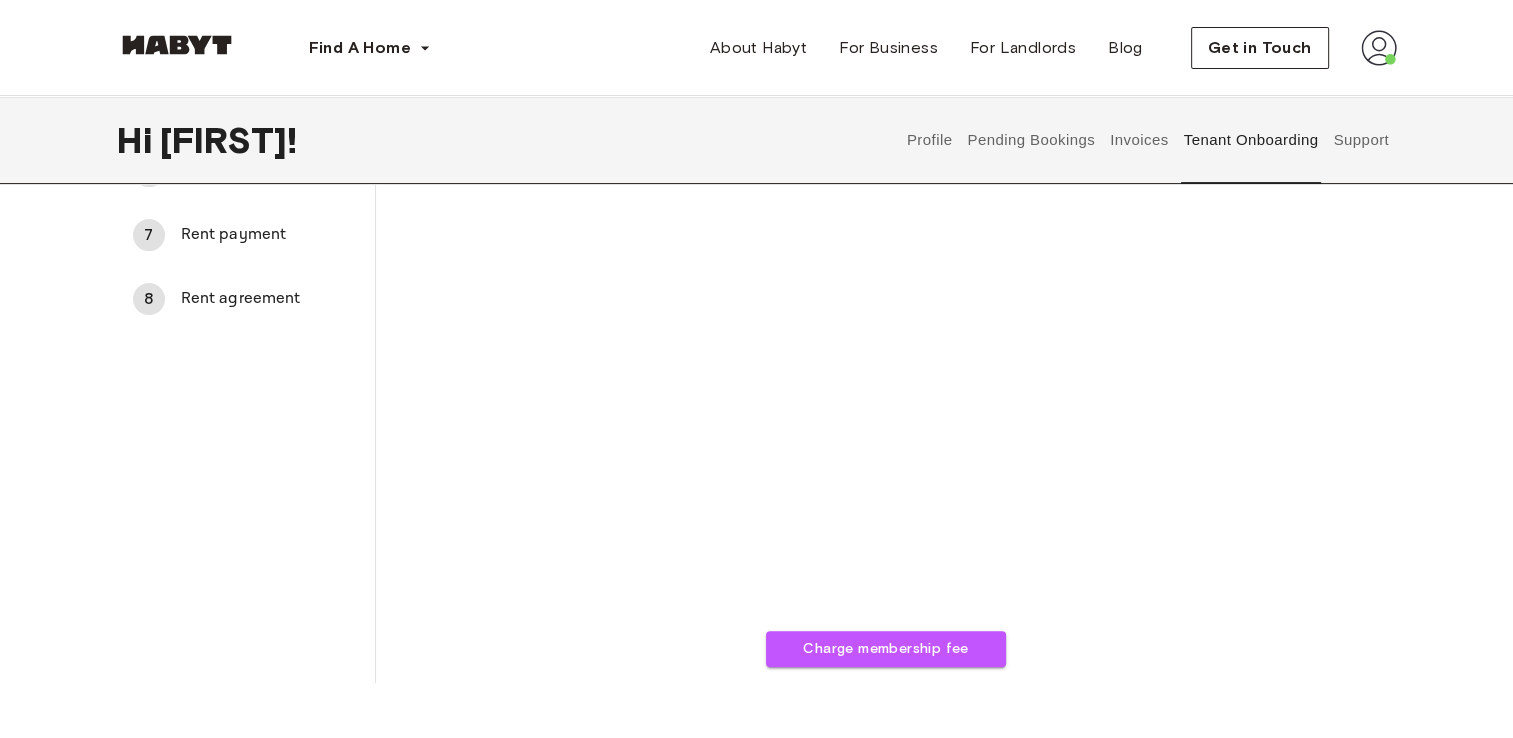 scroll, scrollTop: 469, scrollLeft: 0, axis: vertical 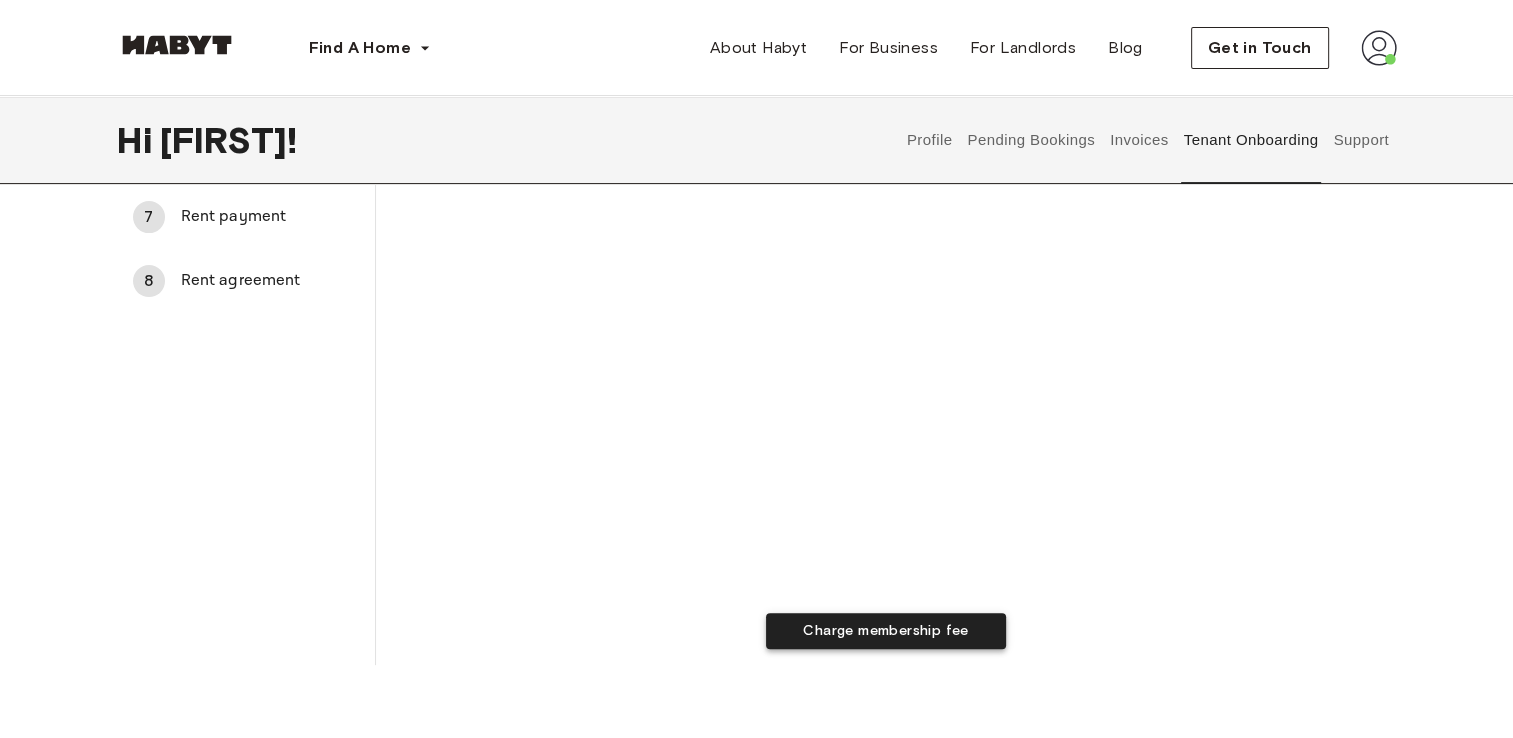 click on "Charge membership fee" at bounding box center [886, 631] 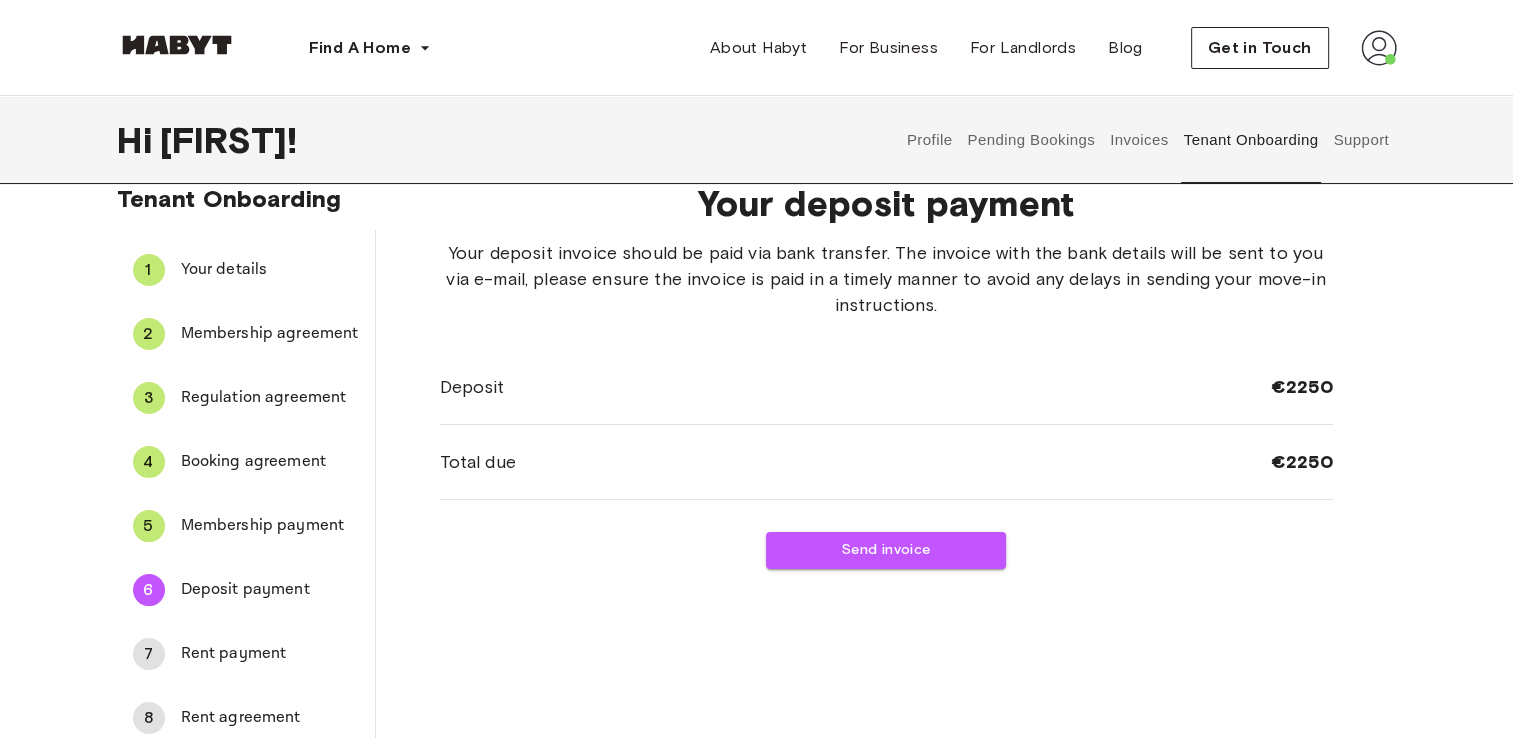 scroll, scrollTop: 34, scrollLeft: 0, axis: vertical 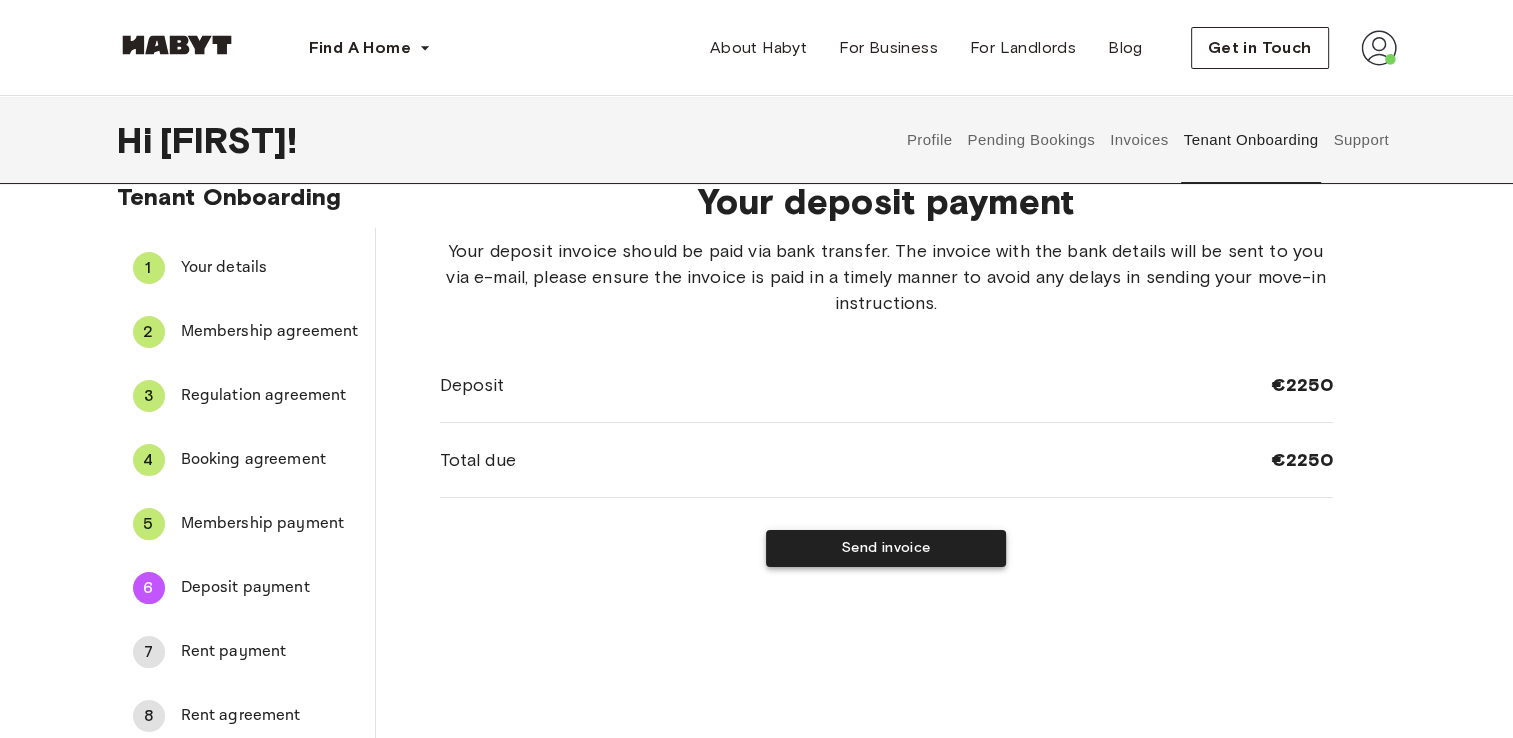 click on "Send invoice" at bounding box center (886, 548) 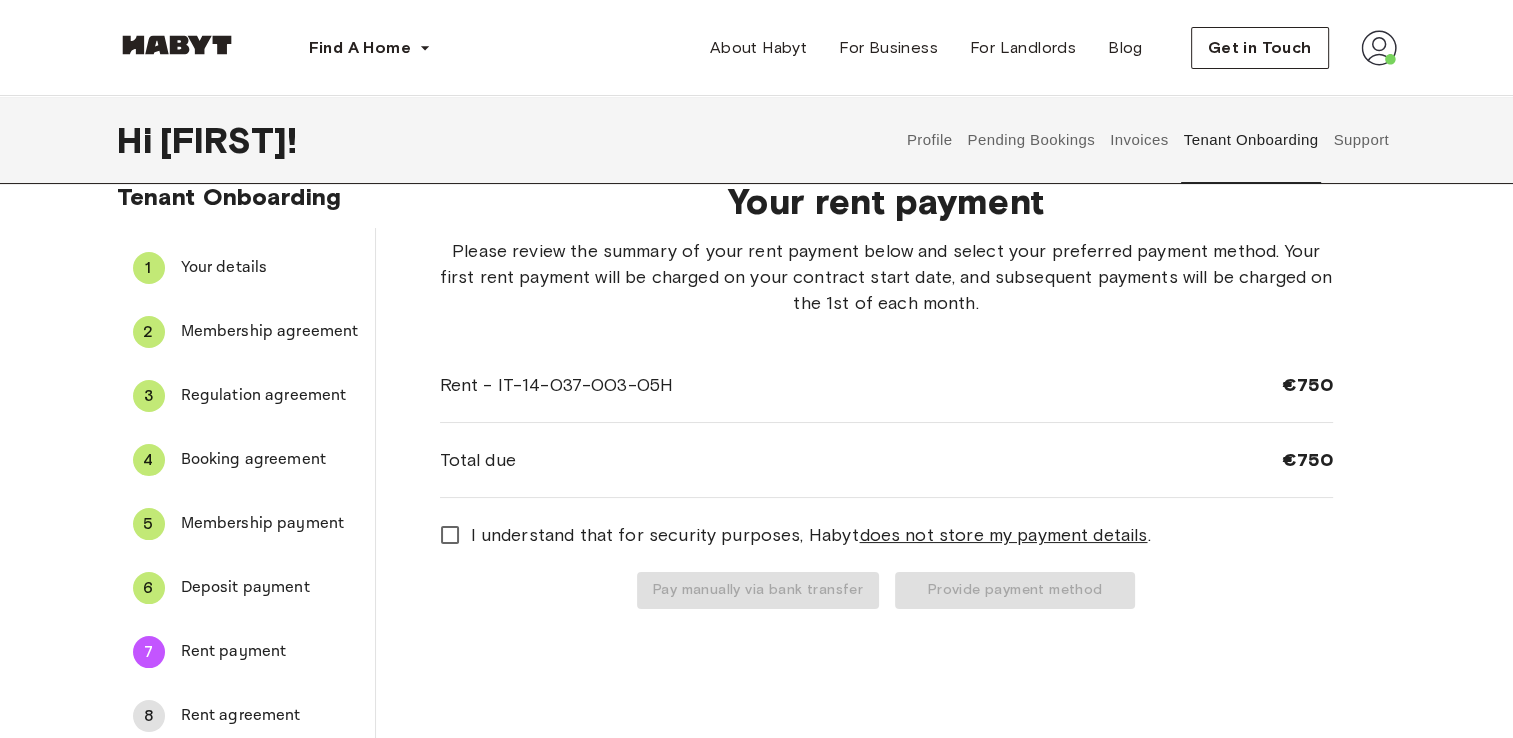 scroll, scrollTop: 0, scrollLeft: 0, axis: both 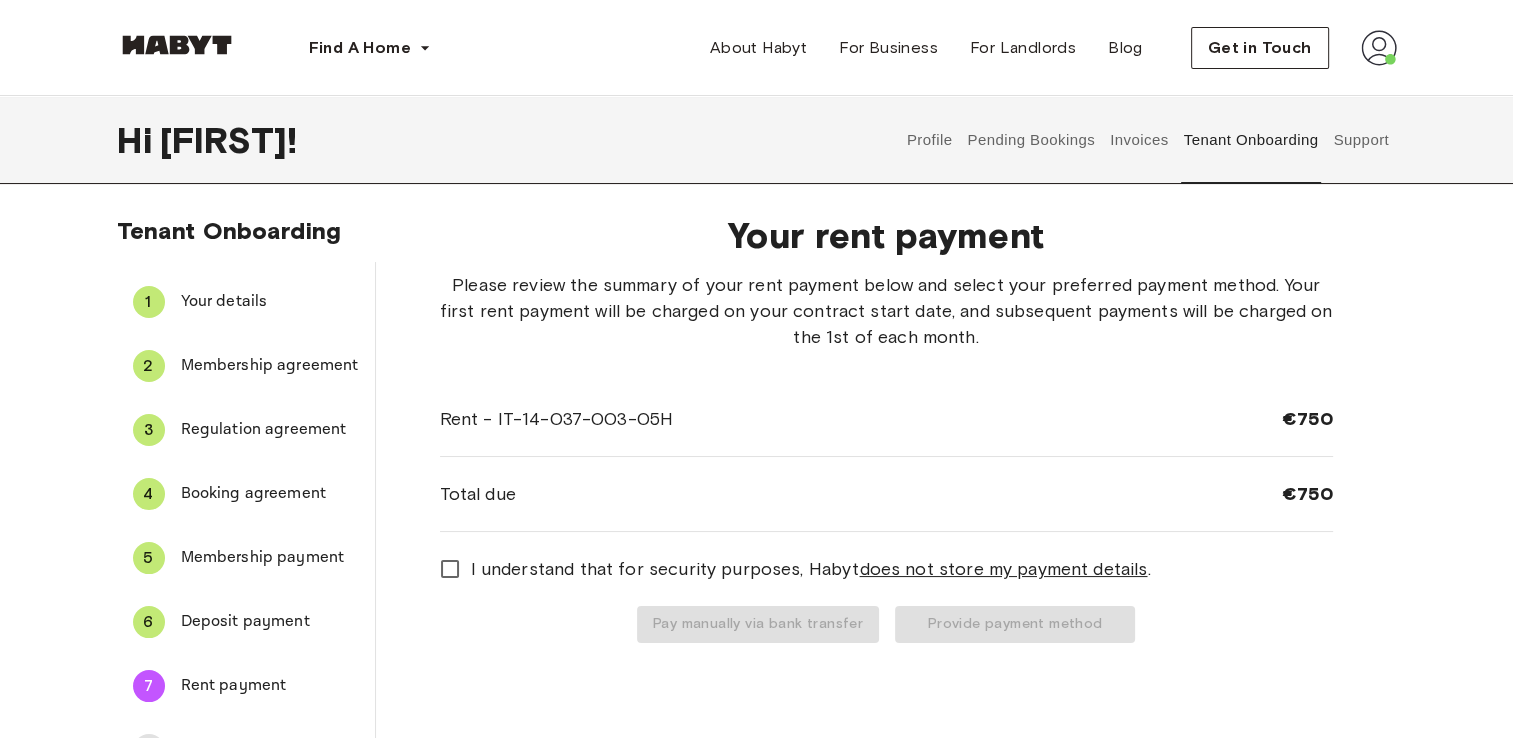 click on "Deposit payment" at bounding box center (270, 622) 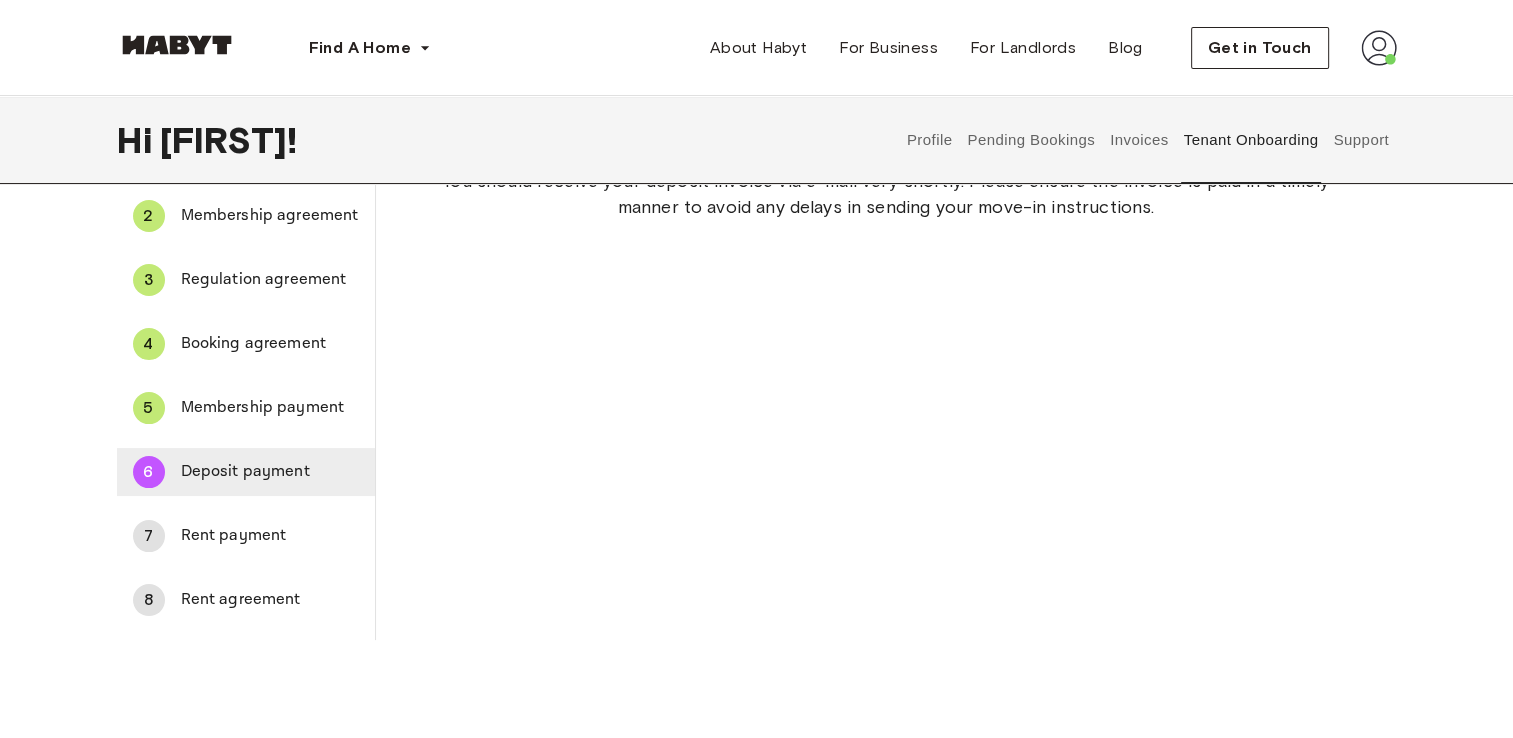 scroll, scrollTop: 152, scrollLeft: 0, axis: vertical 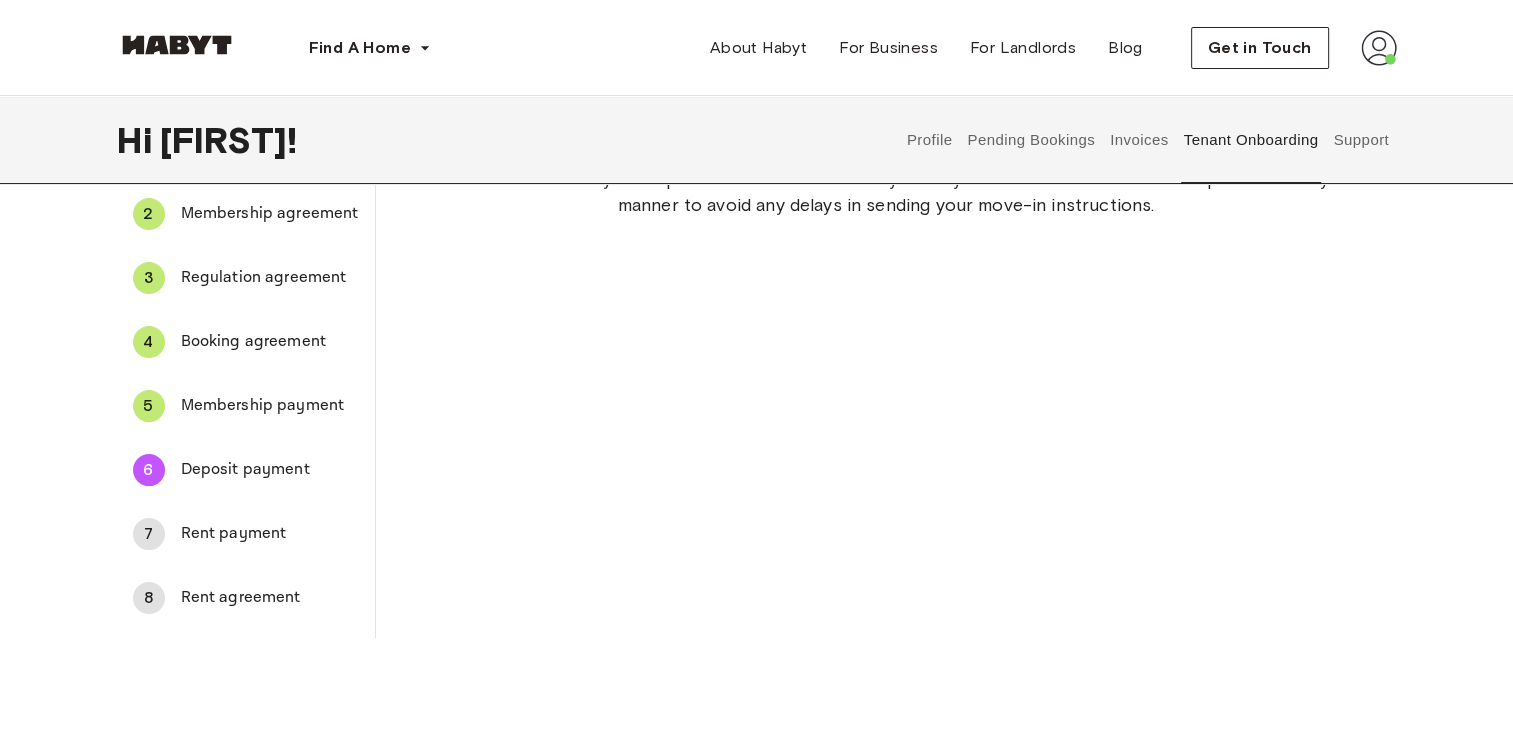 click on "Rent payment" at bounding box center (270, 534) 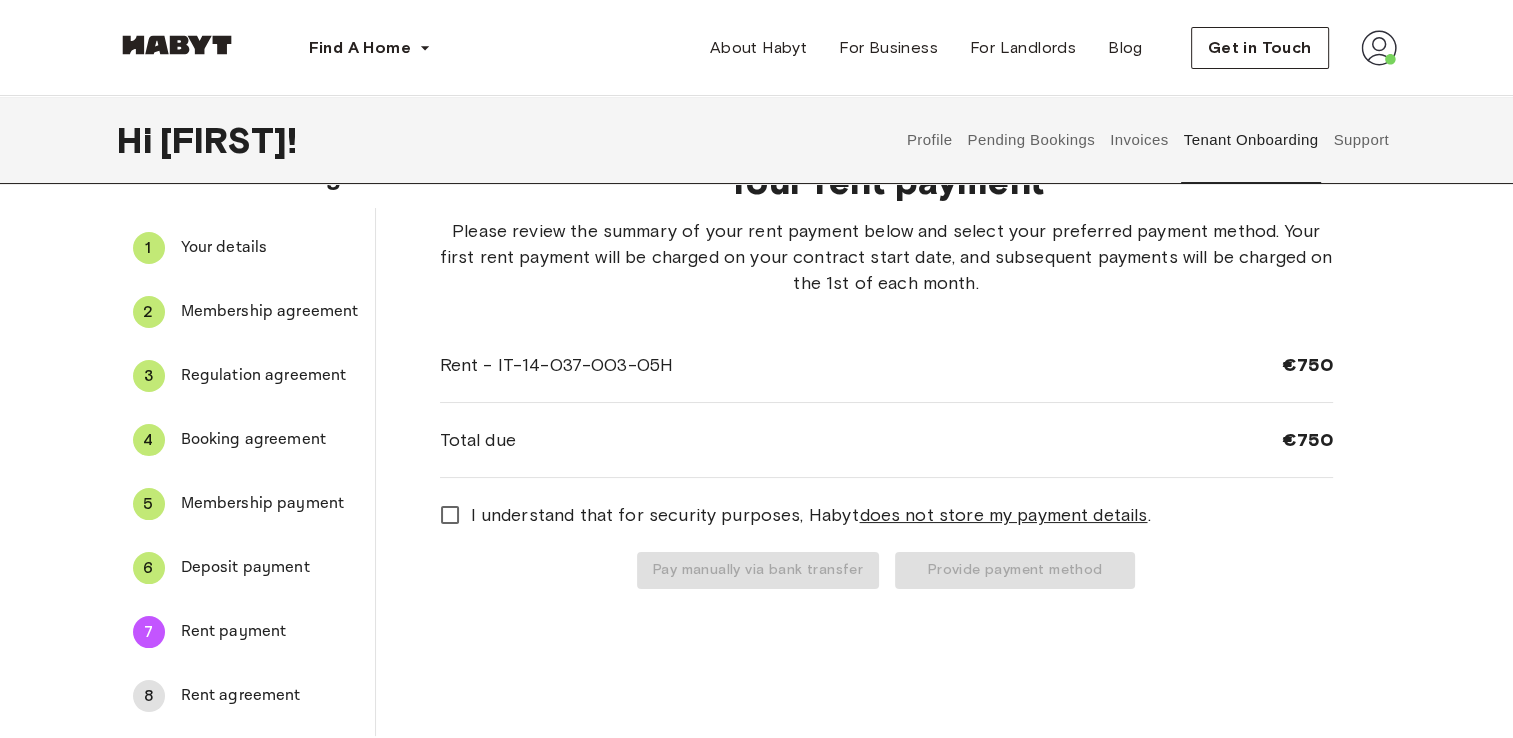 scroll, scrollTop: 64, scrollLeft: 0, axis: vertical 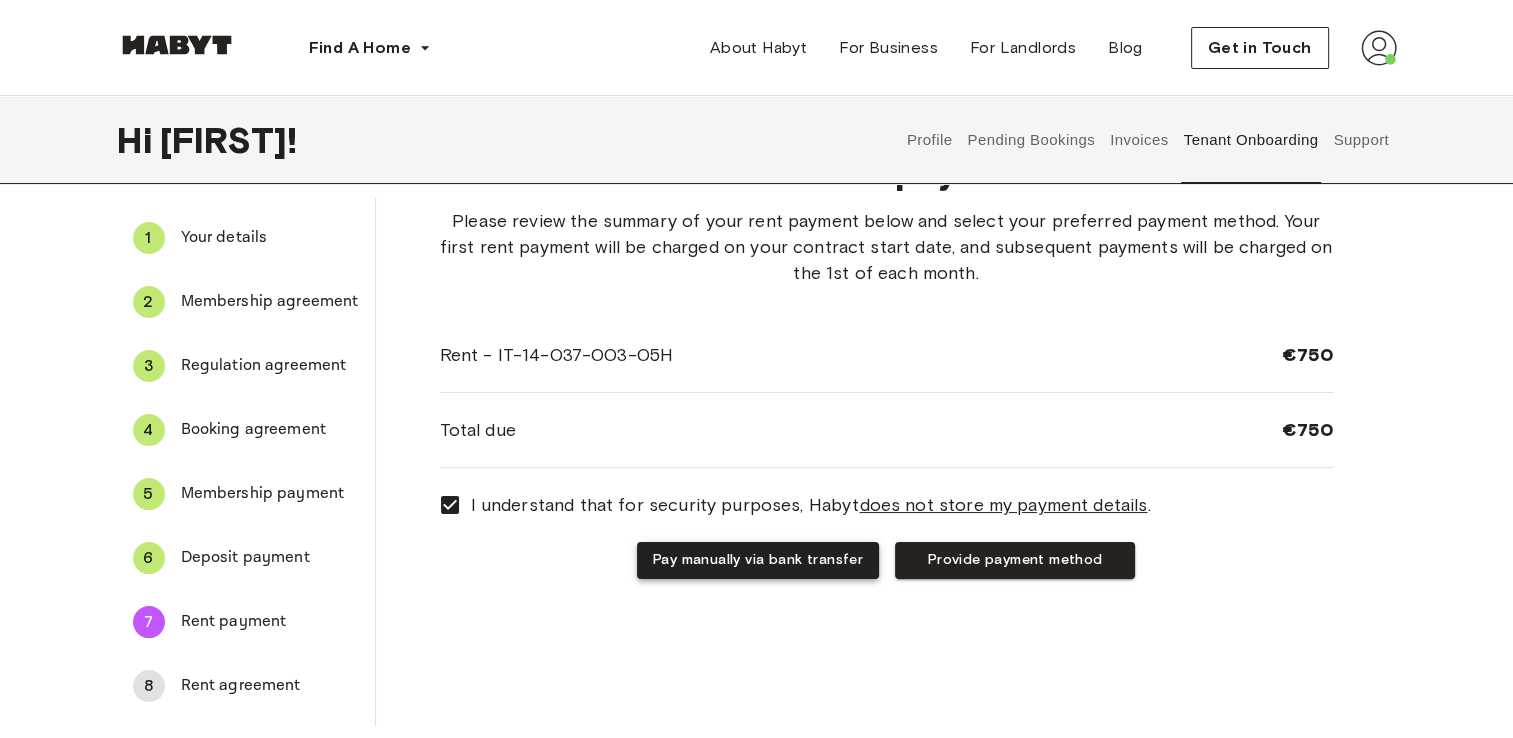 click on "Pay manually via bank transfer" at bounding box center [758, 560] 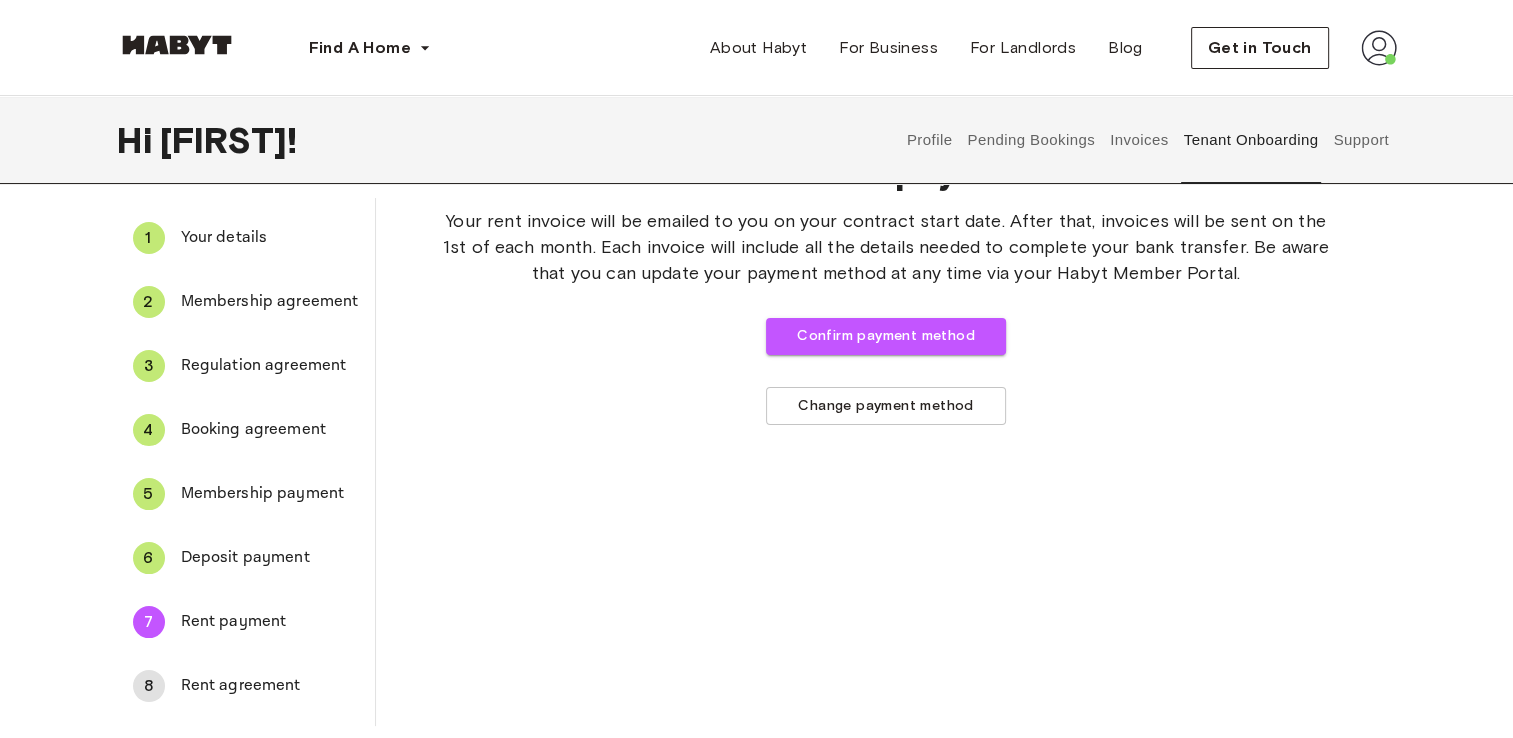 scroll, scrollTop: 20, scrollLeft: 0, axis: vertical 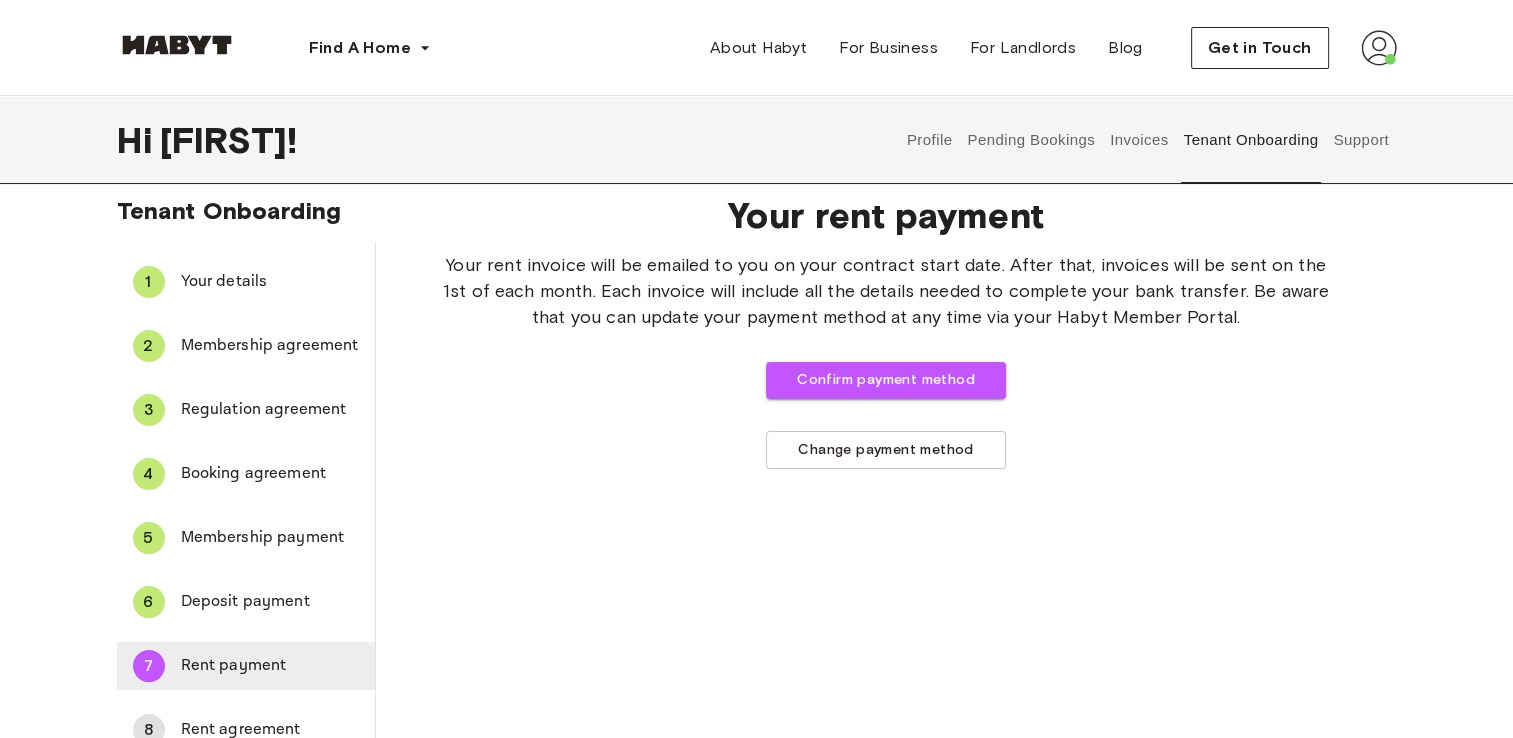 click on "Rent payment" at bounding box center (270, 666) 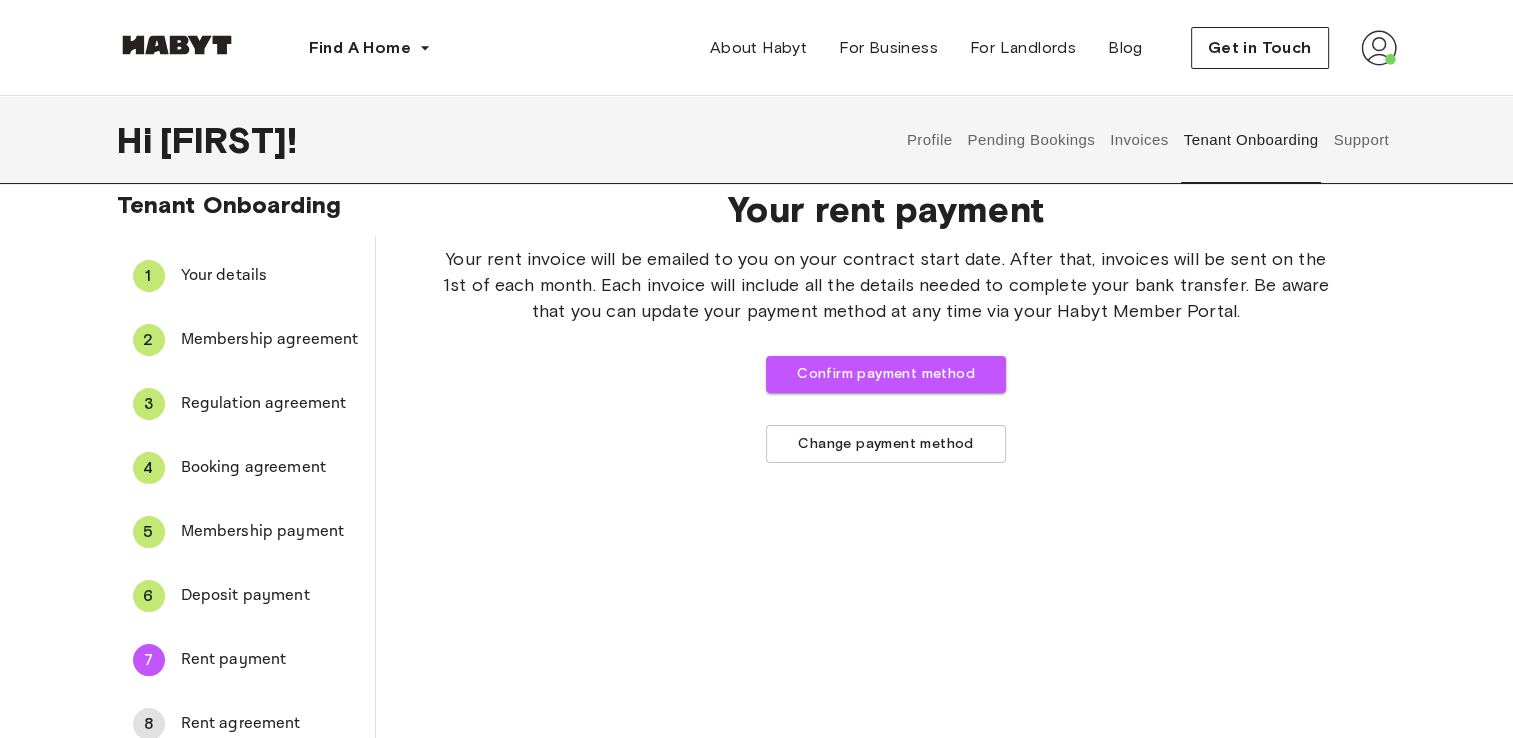 scroll, scrollTop: 28, scrollLeft: 0, axis: vertical 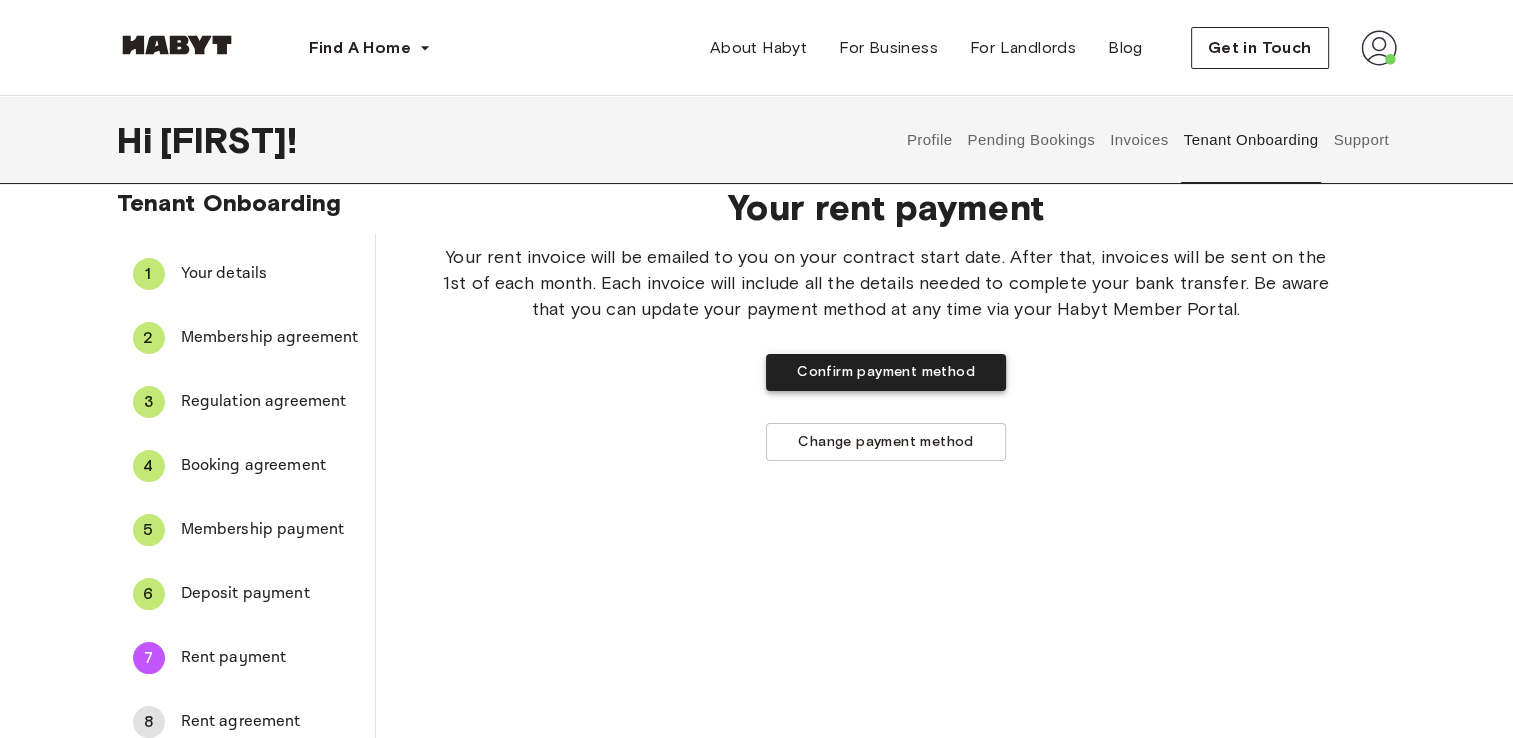 click on "Confirm payment method" at bounding box center [886, 372] 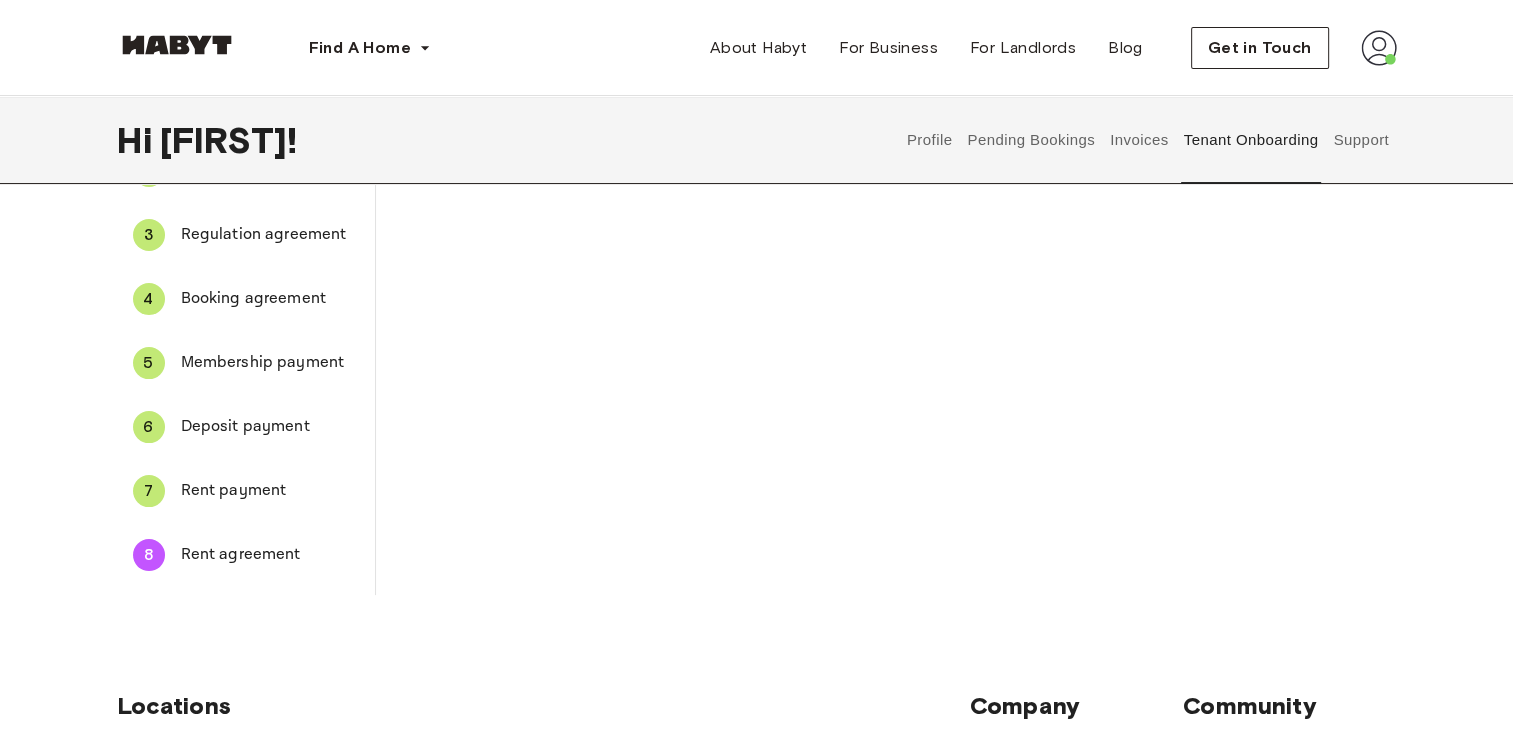 scroll, scrollTop: 235, scrollLeft: 0, axis: vertical 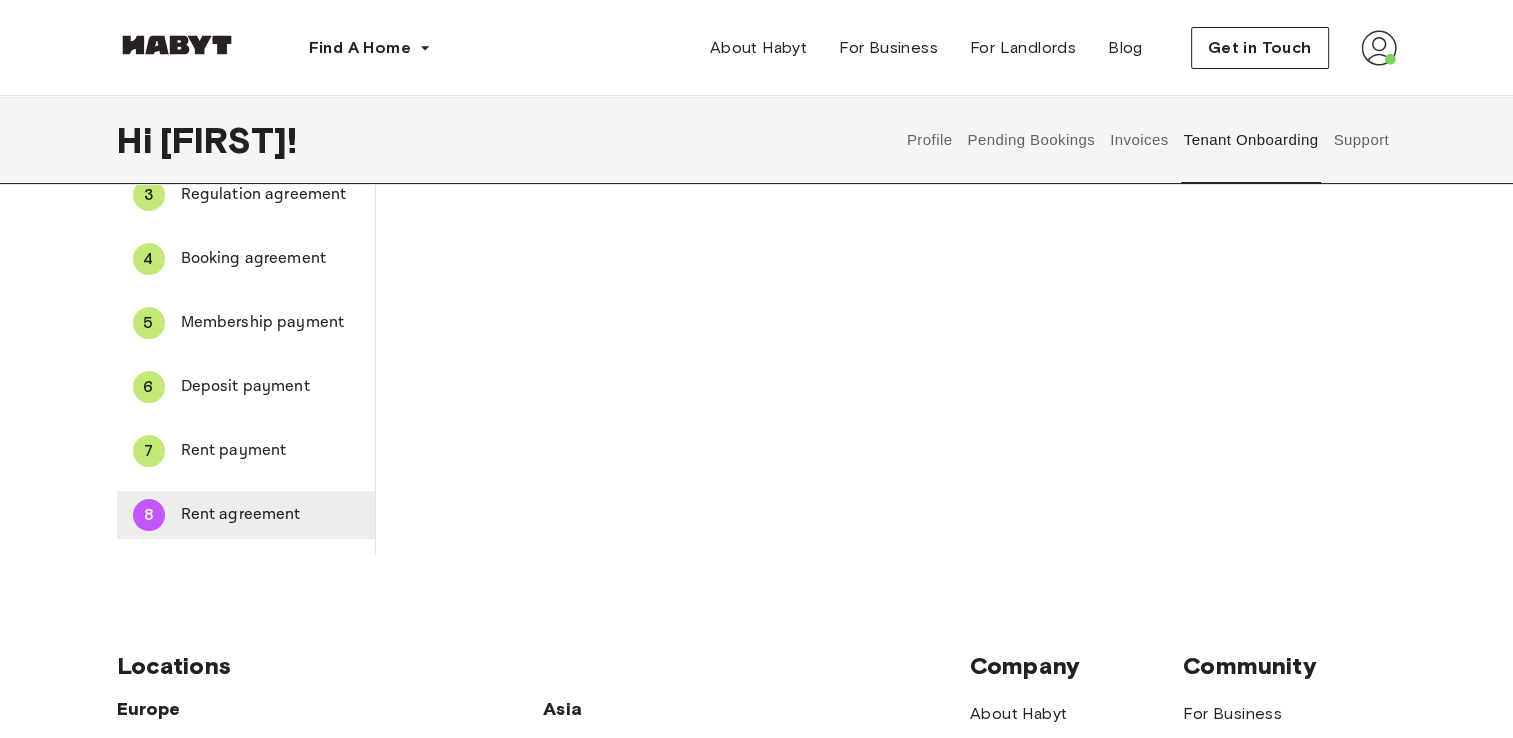 click on "Rent agreement" at bounding box center (270, 515) 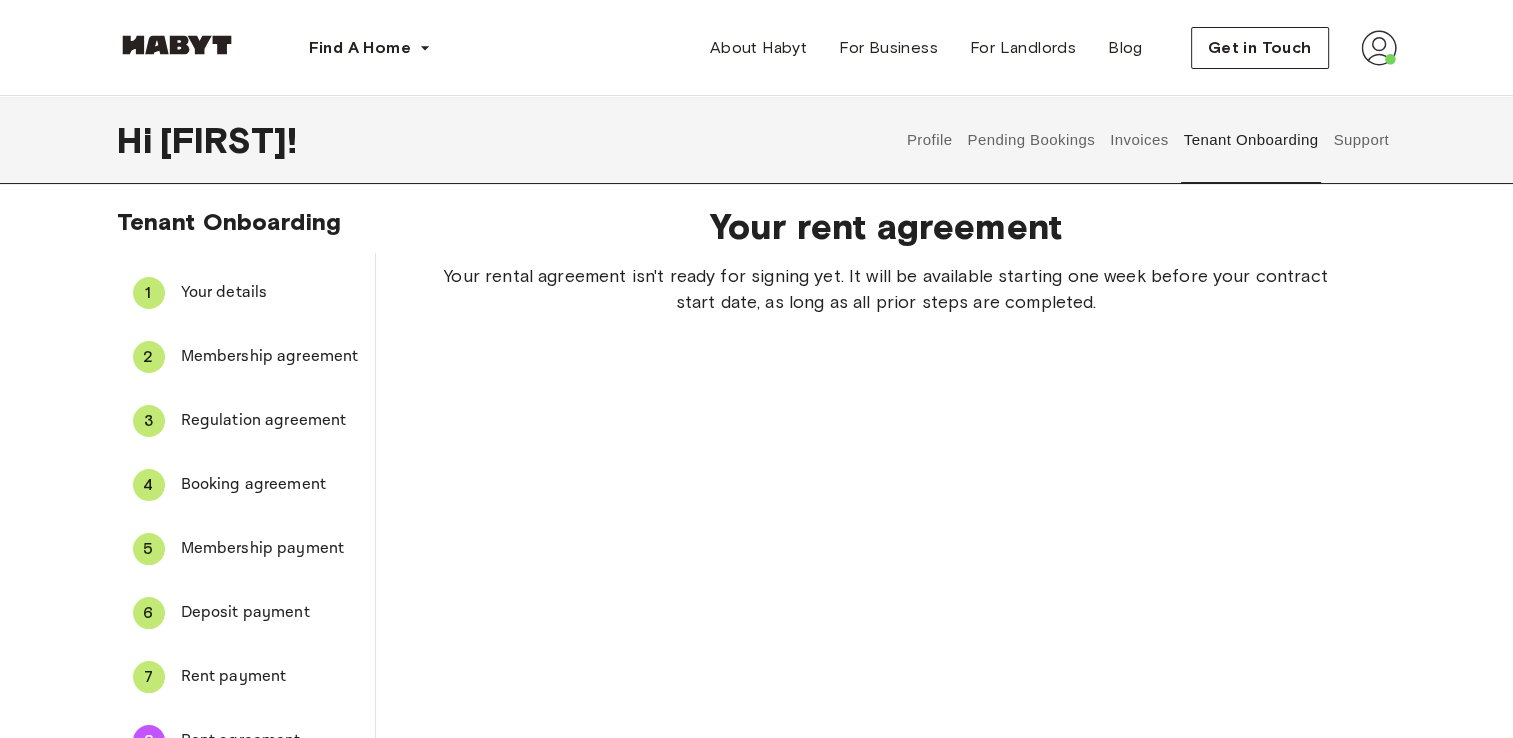 scroll, scrollTop: 0, scrollLeft: 0, axis: both 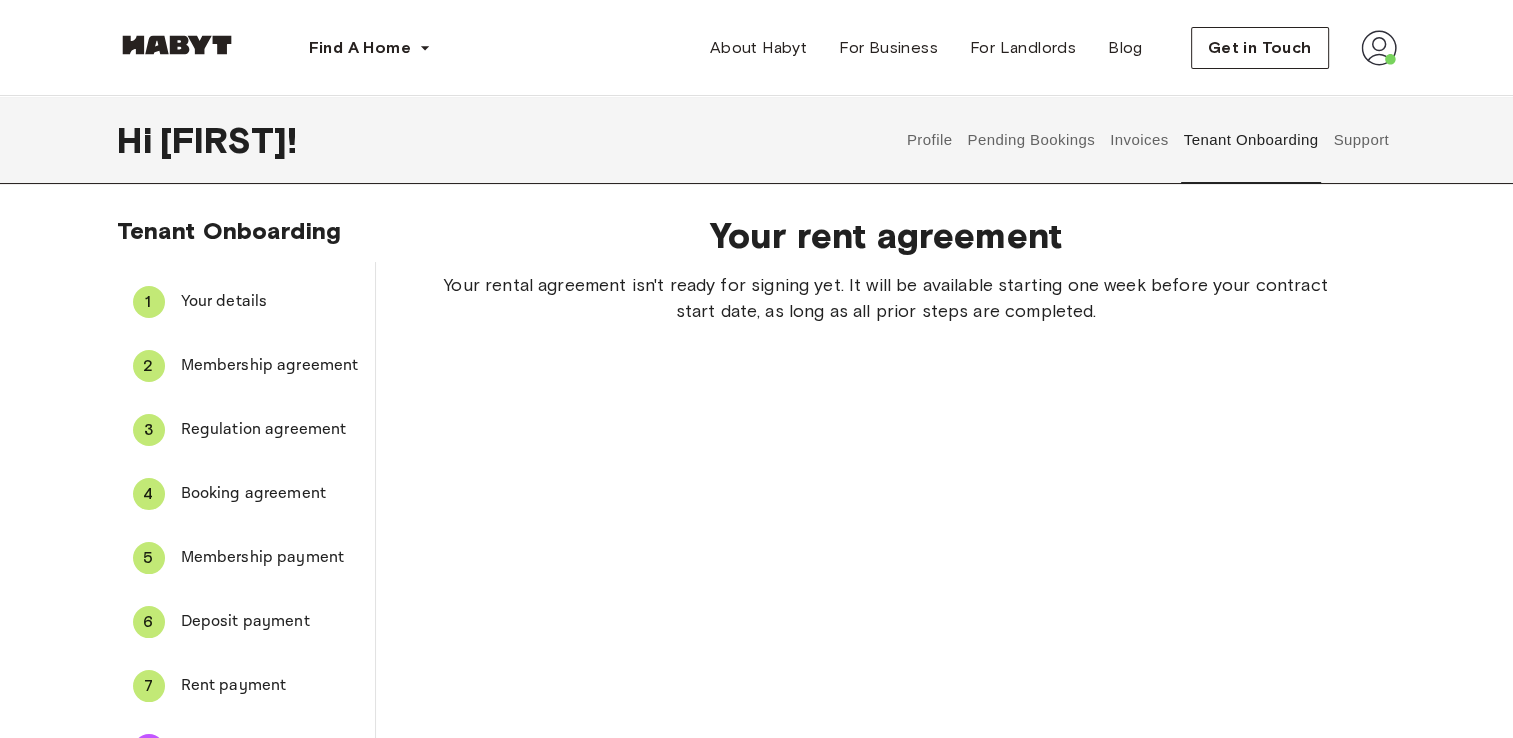 click at bounding box center (1379, 48) 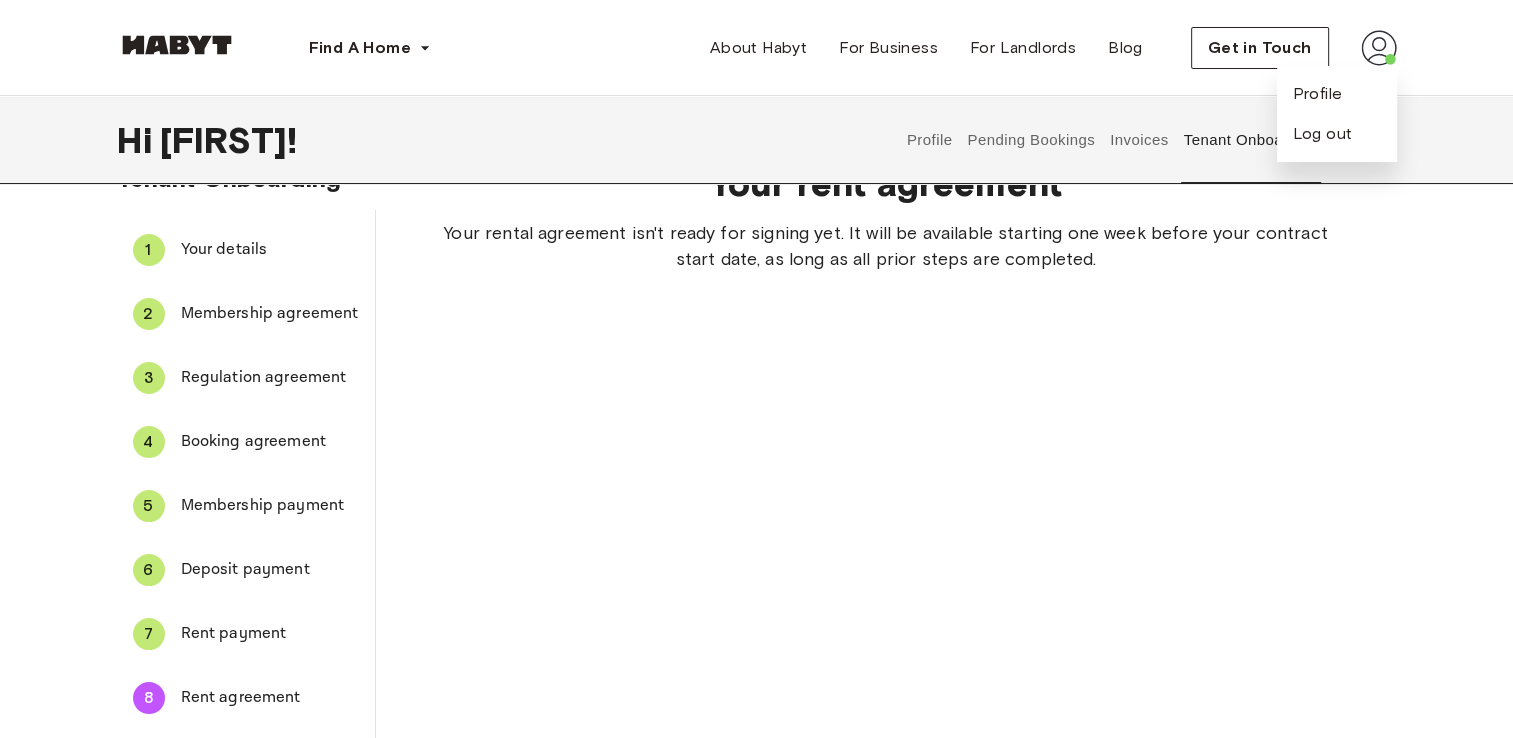 scroll, scrollTop: 0, scrollLeft: 0, axis: both 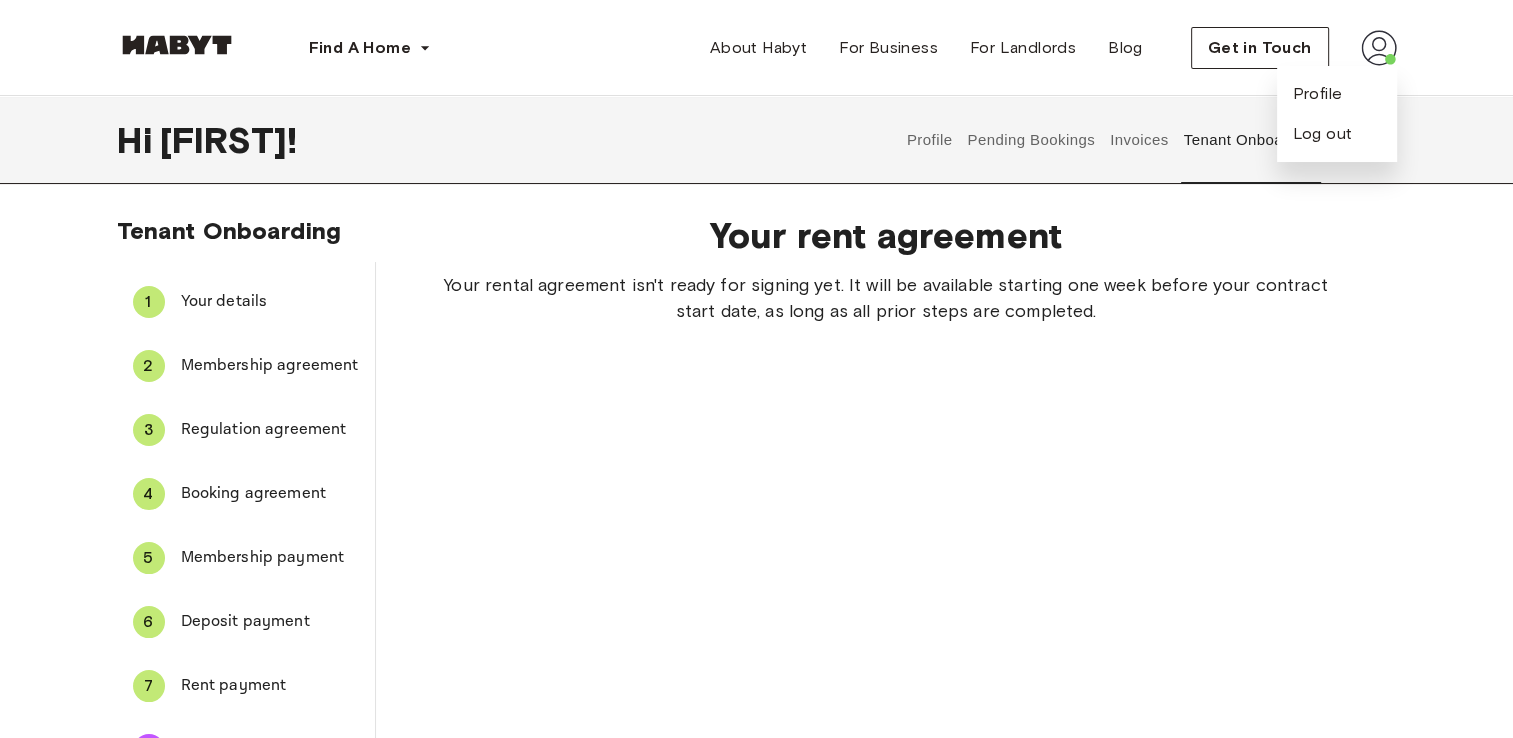 click on "Your details" at bounding box center (270, 302) 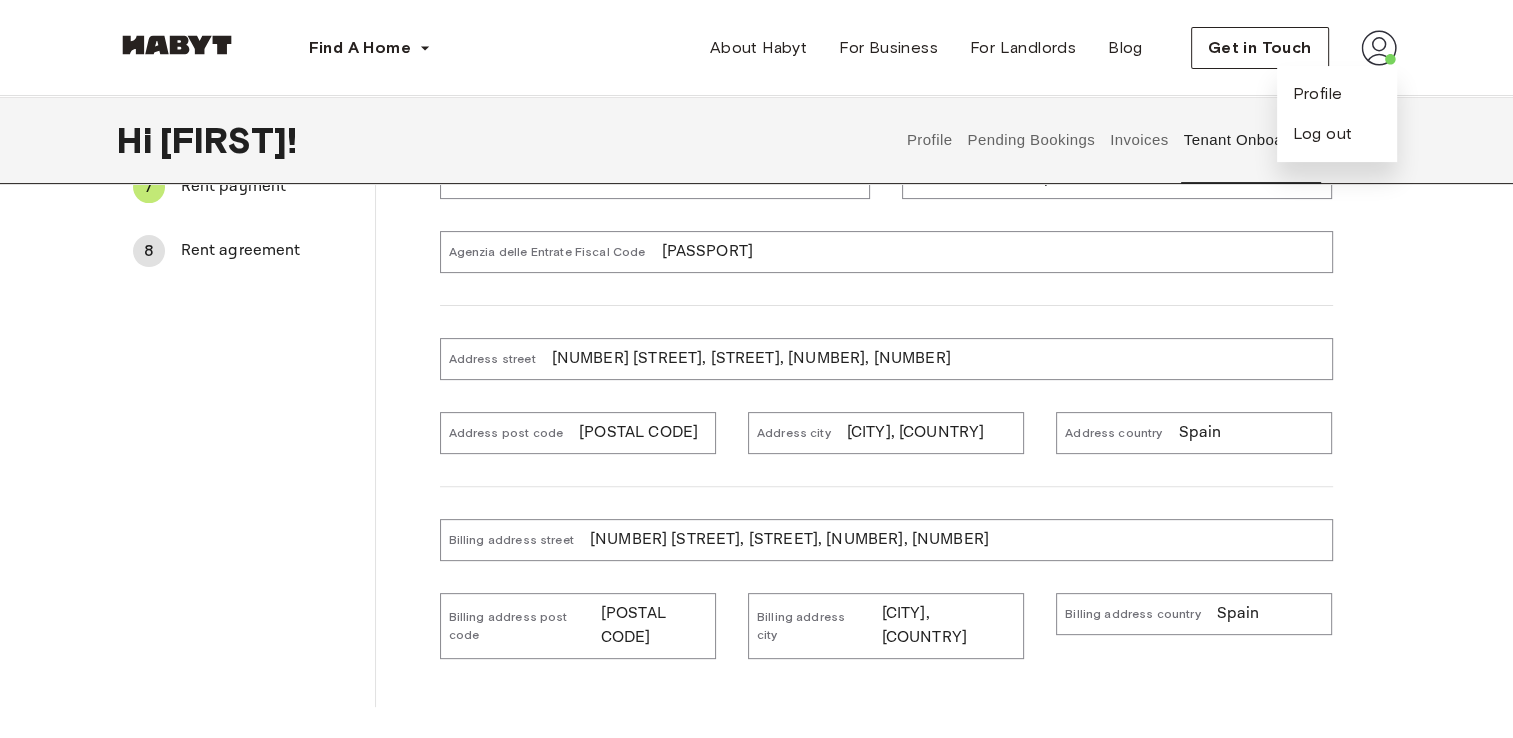 scroll, scrollTop: 0, scrollLeft: 0, axis: both 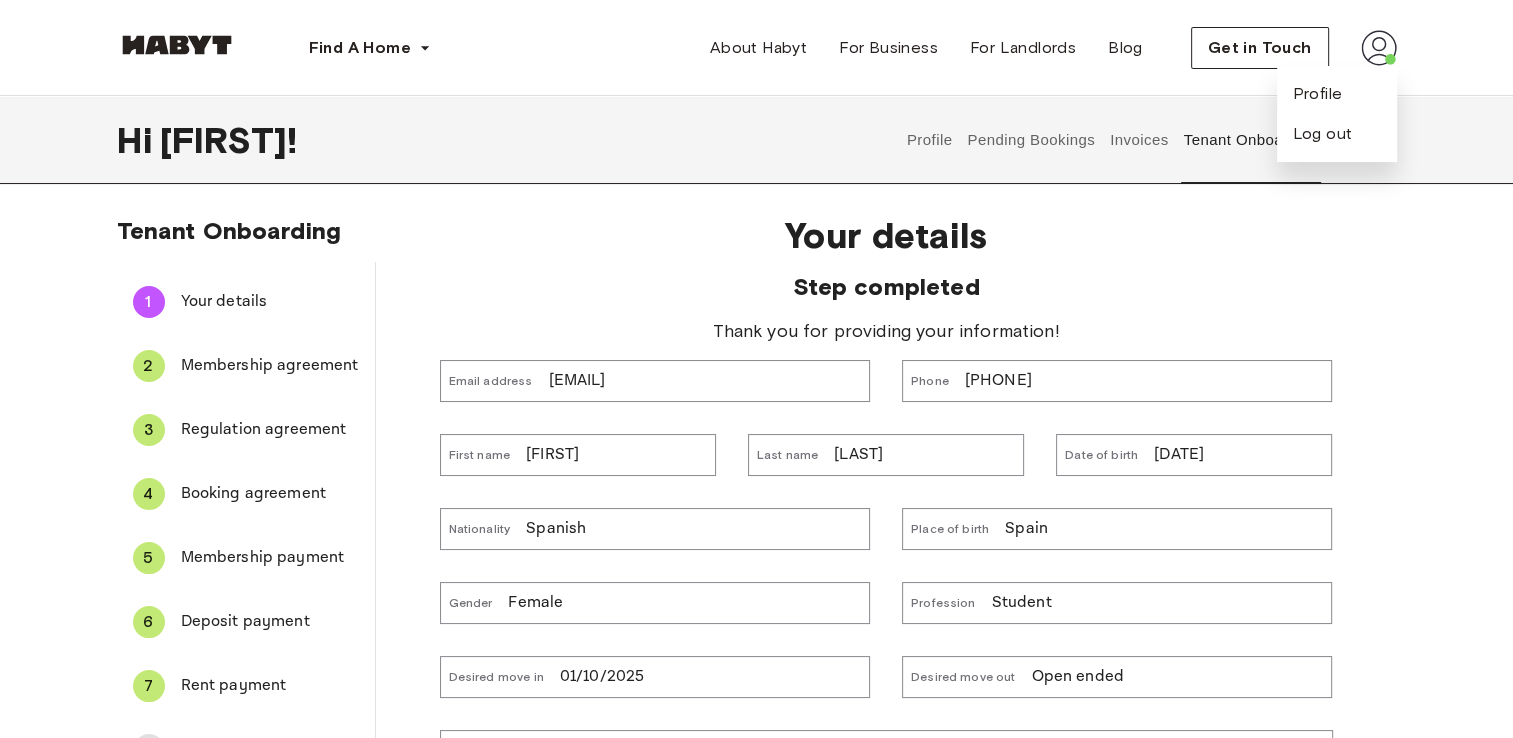 click on "Membership agreement" at bounding box center [270, 366] 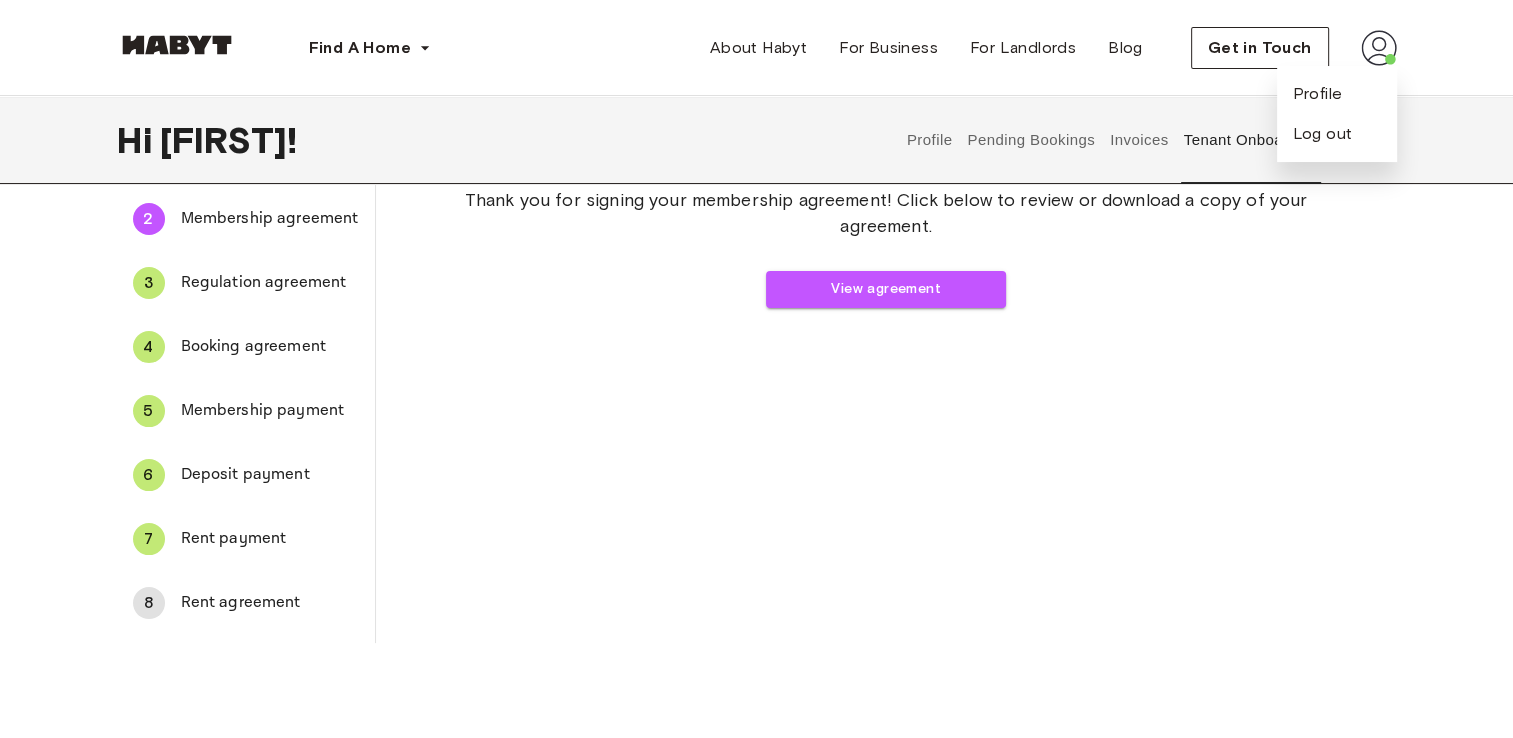 scroll, scrollTop: 155, scrollLeft: 0, axis: vertical 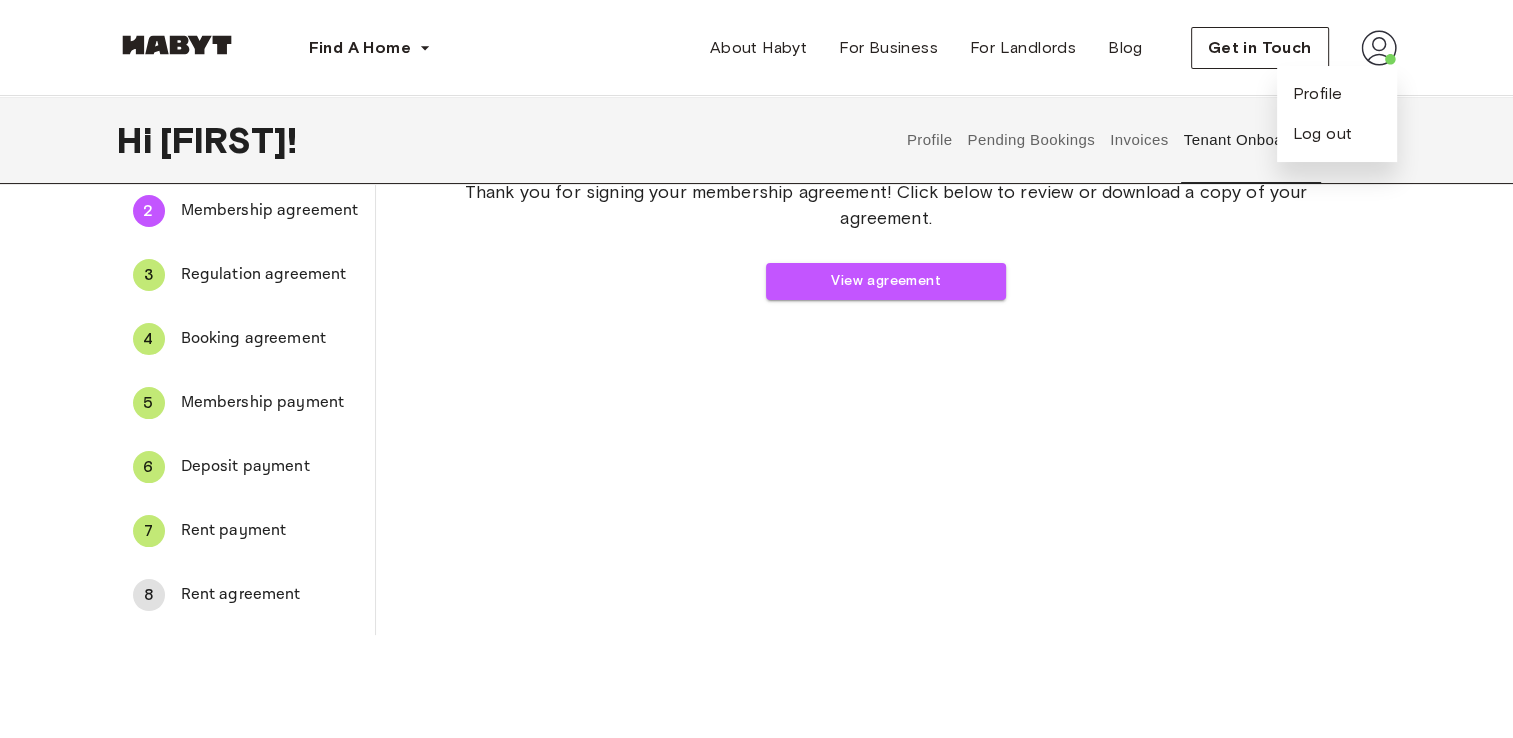 click on "8 Rent agreement" at bounding box center [246, 595] 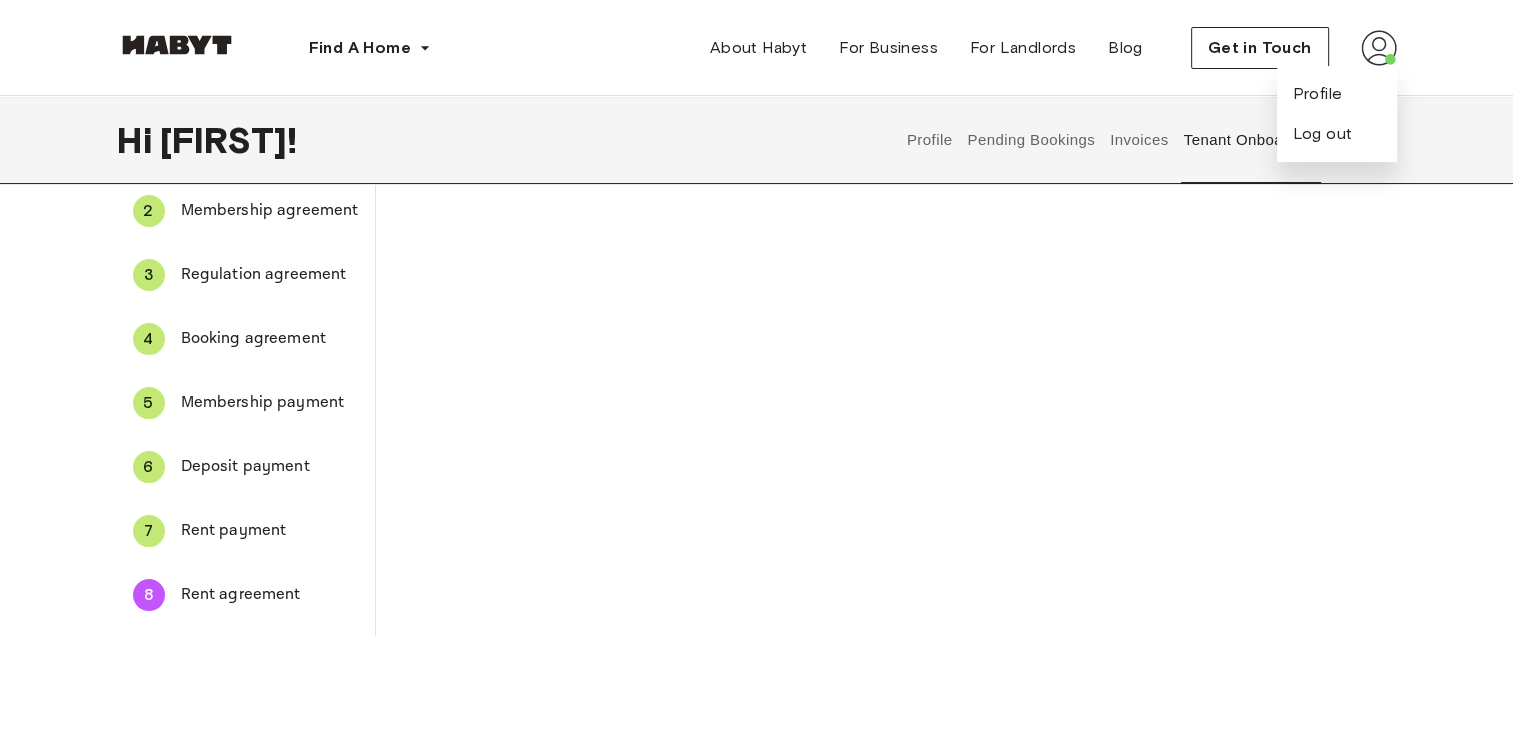 scroll, scrollTop: 0, scrollLeft: 0, axis: both 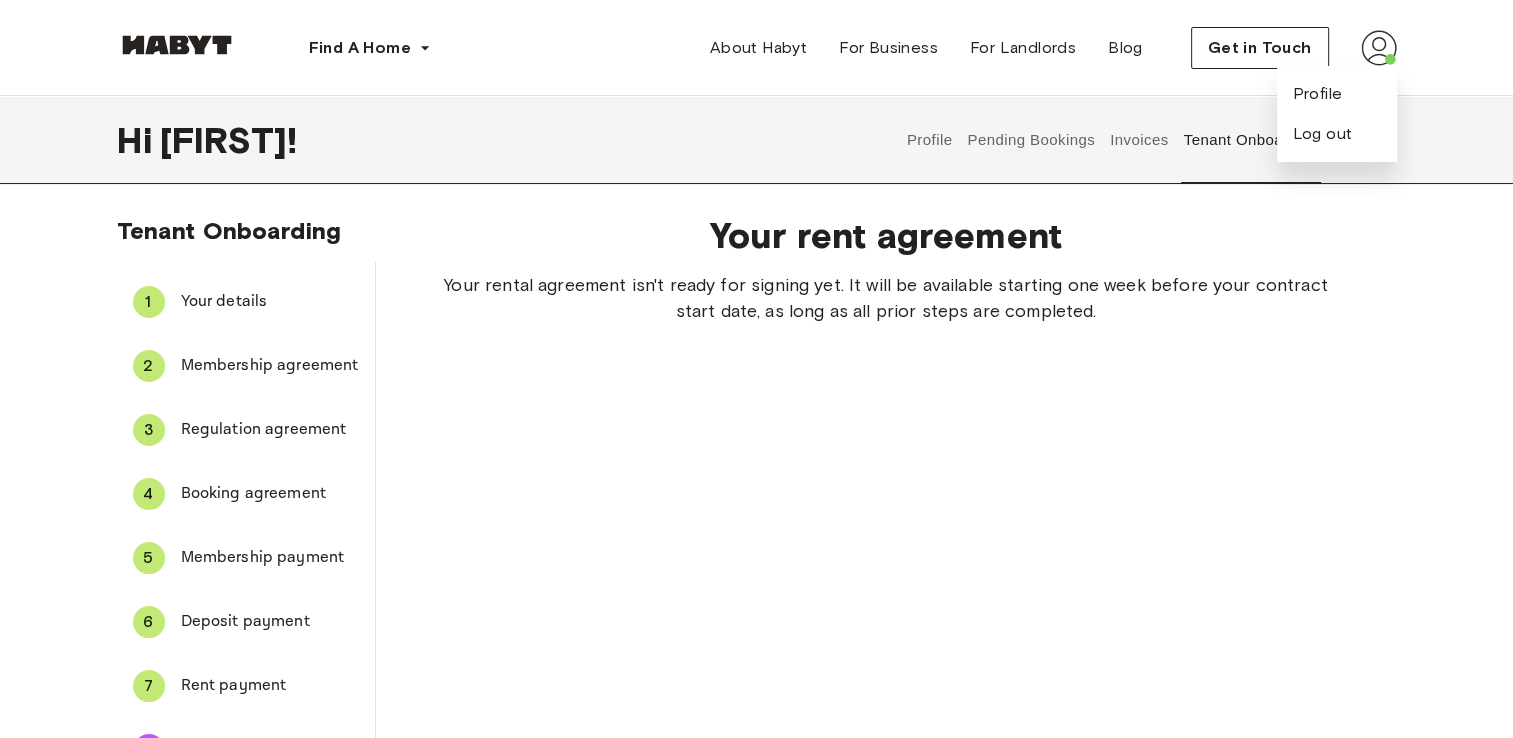 click on "Rent payment" at bounding box center [270, 686] 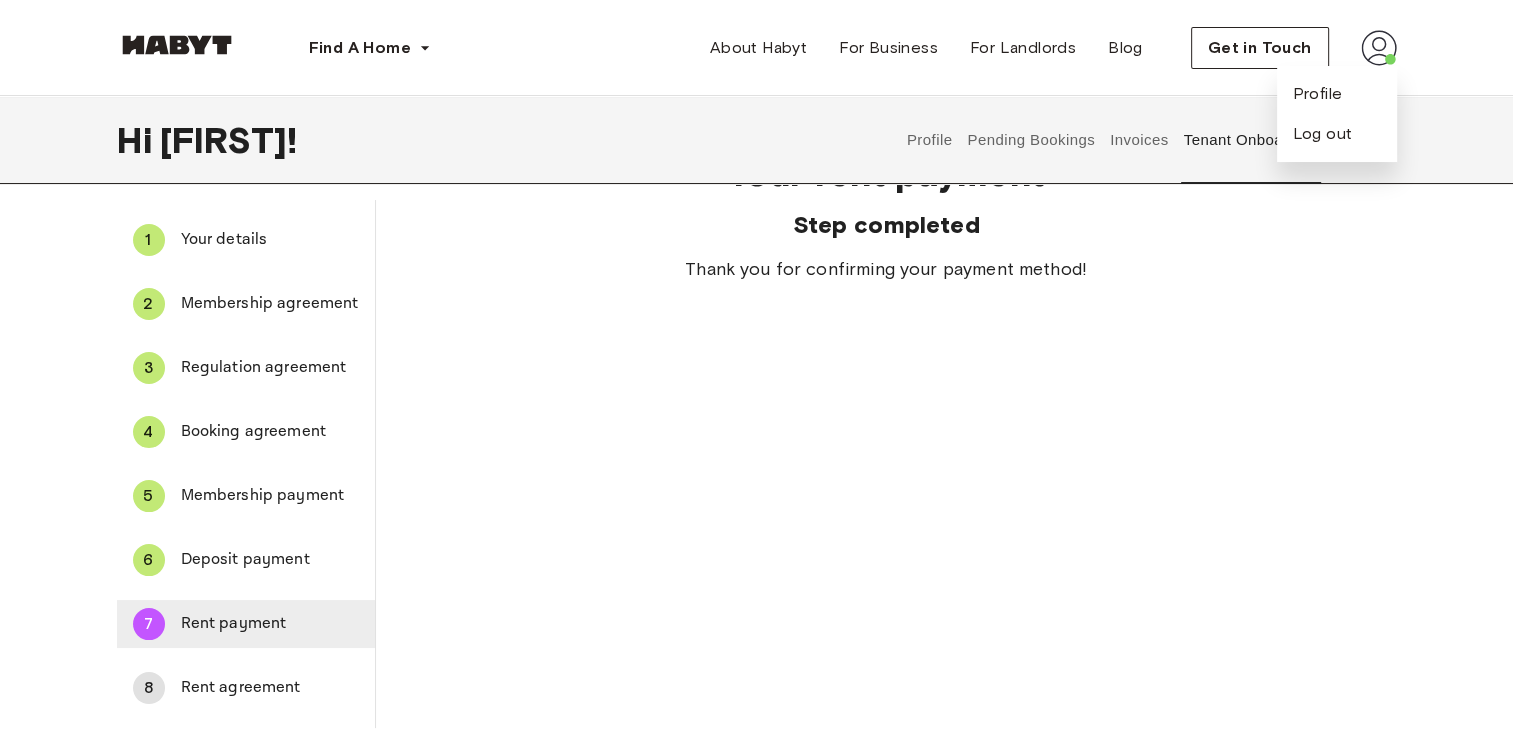 scroll, scrollTop: 72, scrollLeft: 0, axis: vertical 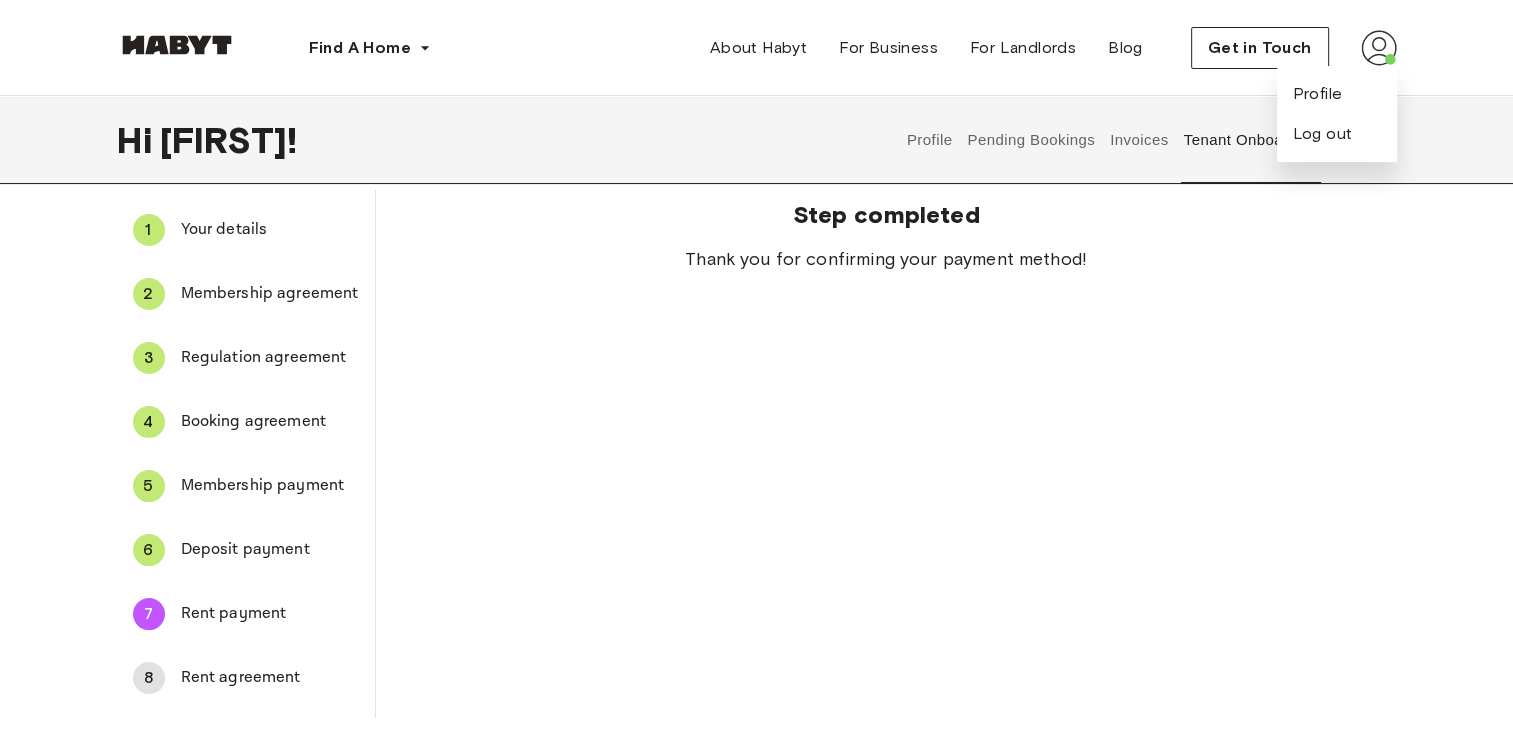 click on "Deposit payment" at bounding box center [270, 550] 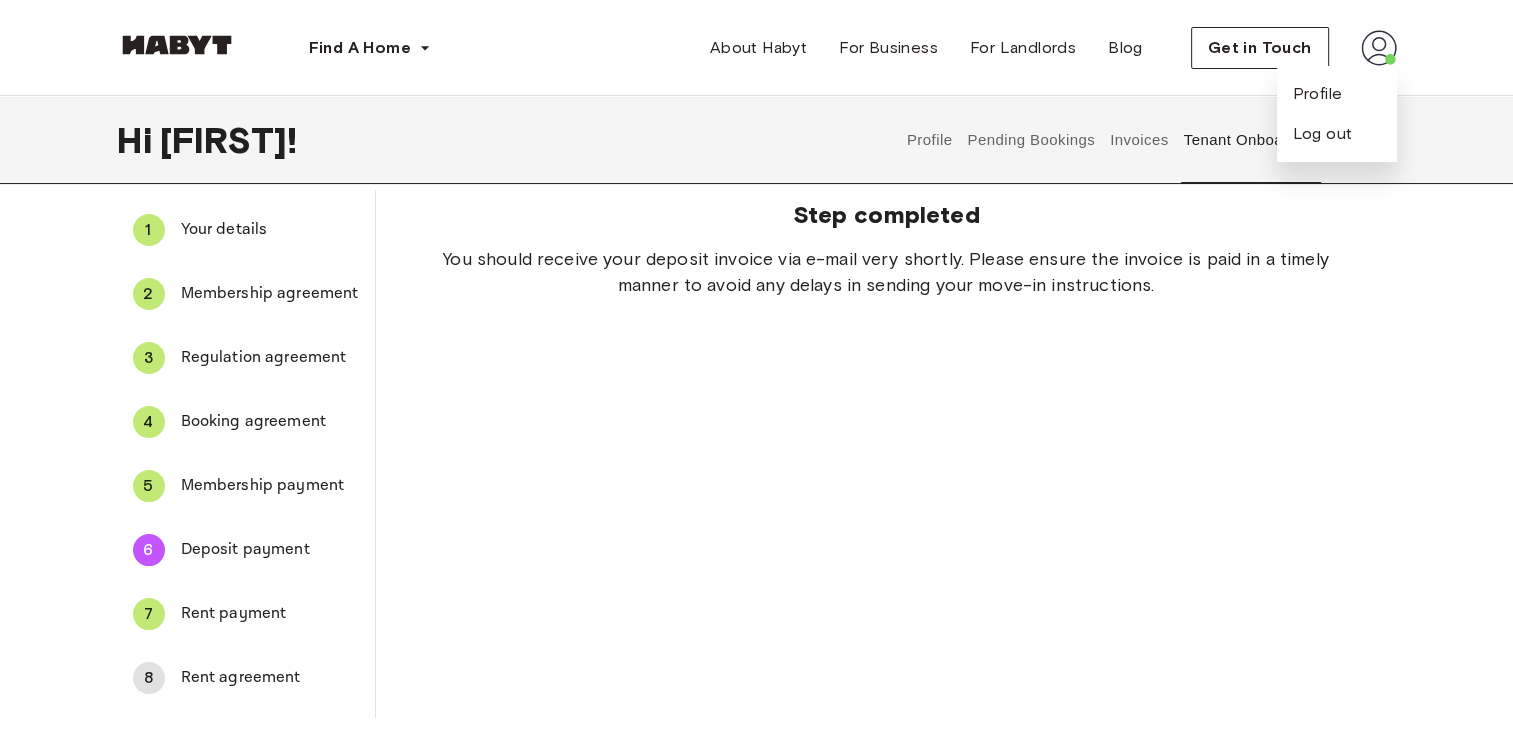 click on "Rent payment" at bounding box center (270, 614) 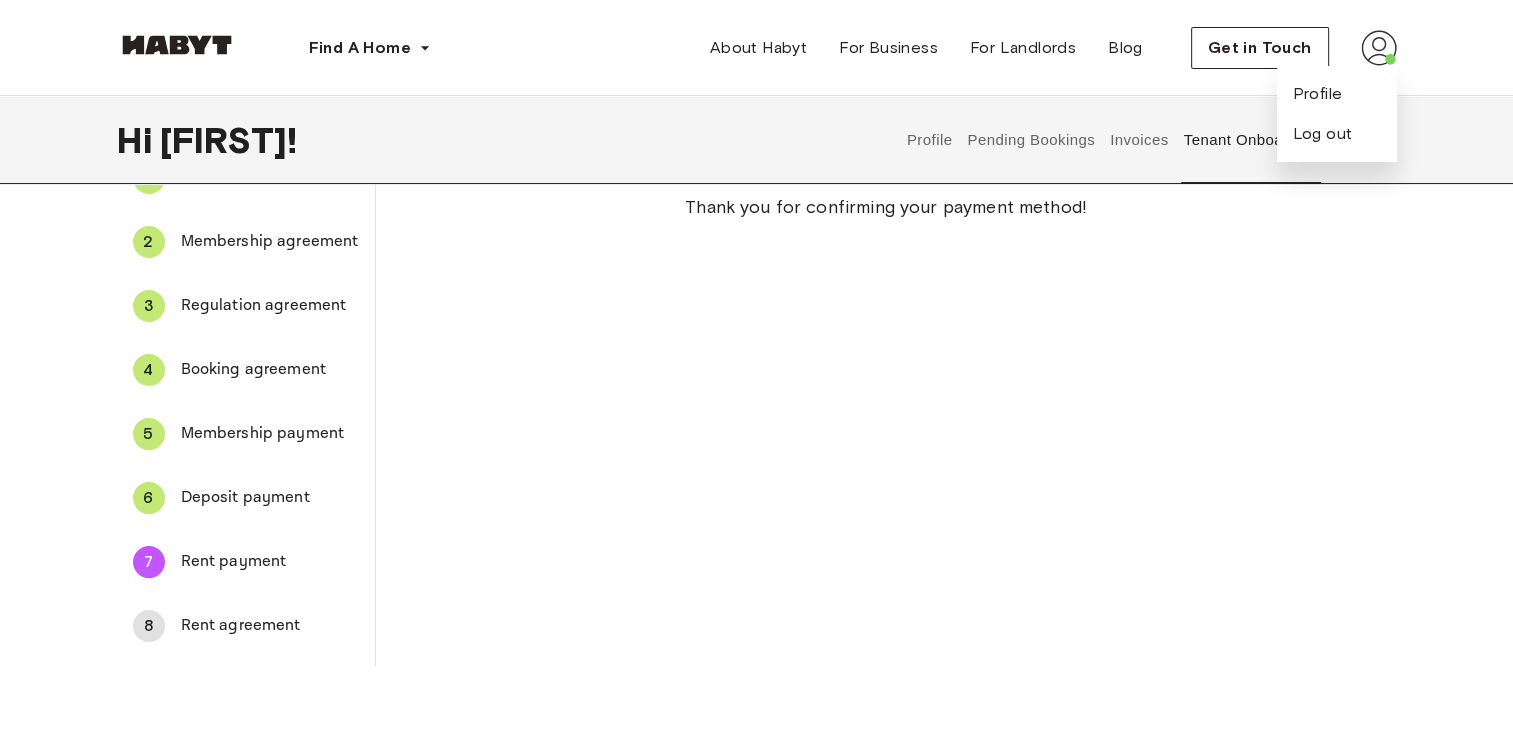 scroll, scrollTop: 126, scrollLeft: 0, axis: vertical 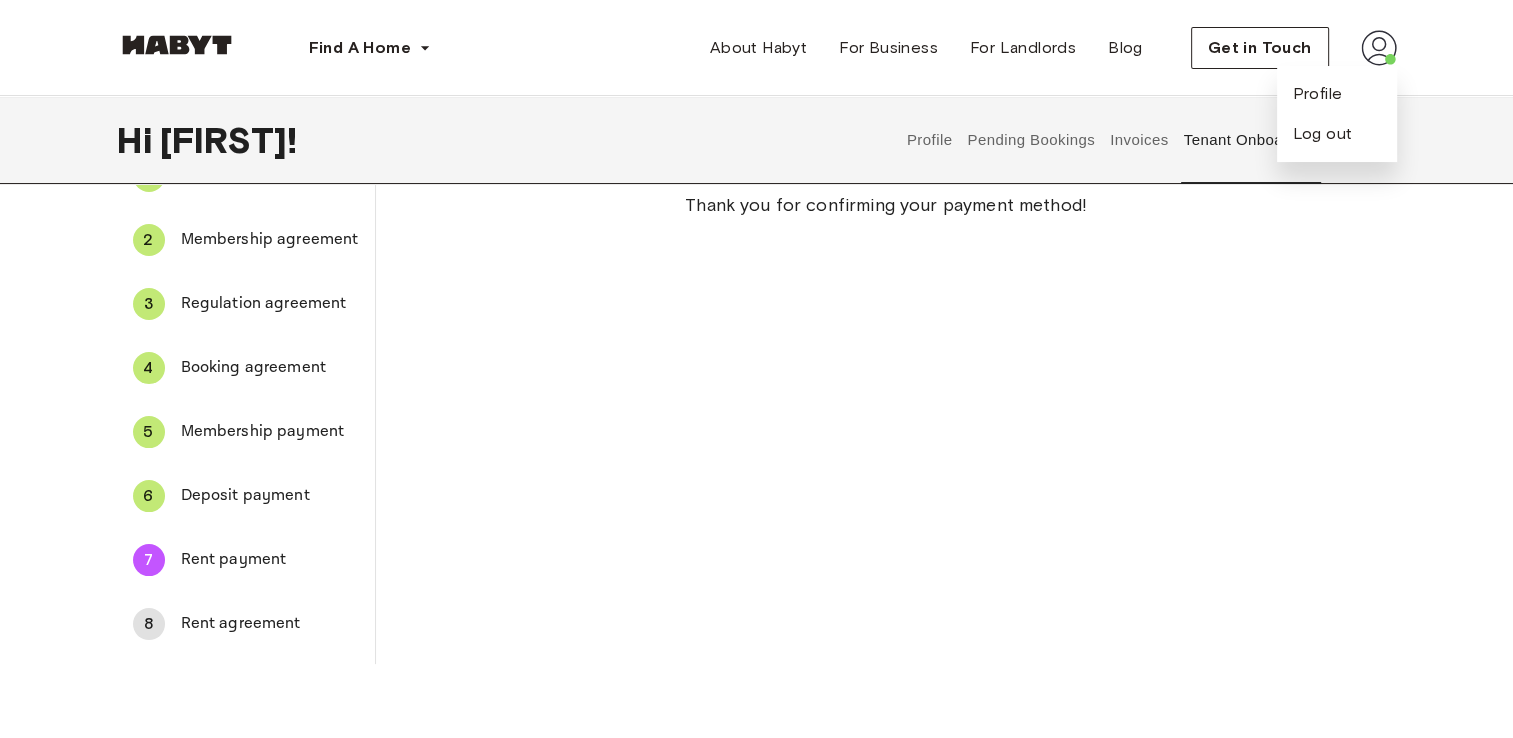 click on "Rent agreement" at bounding box center [270, 624] 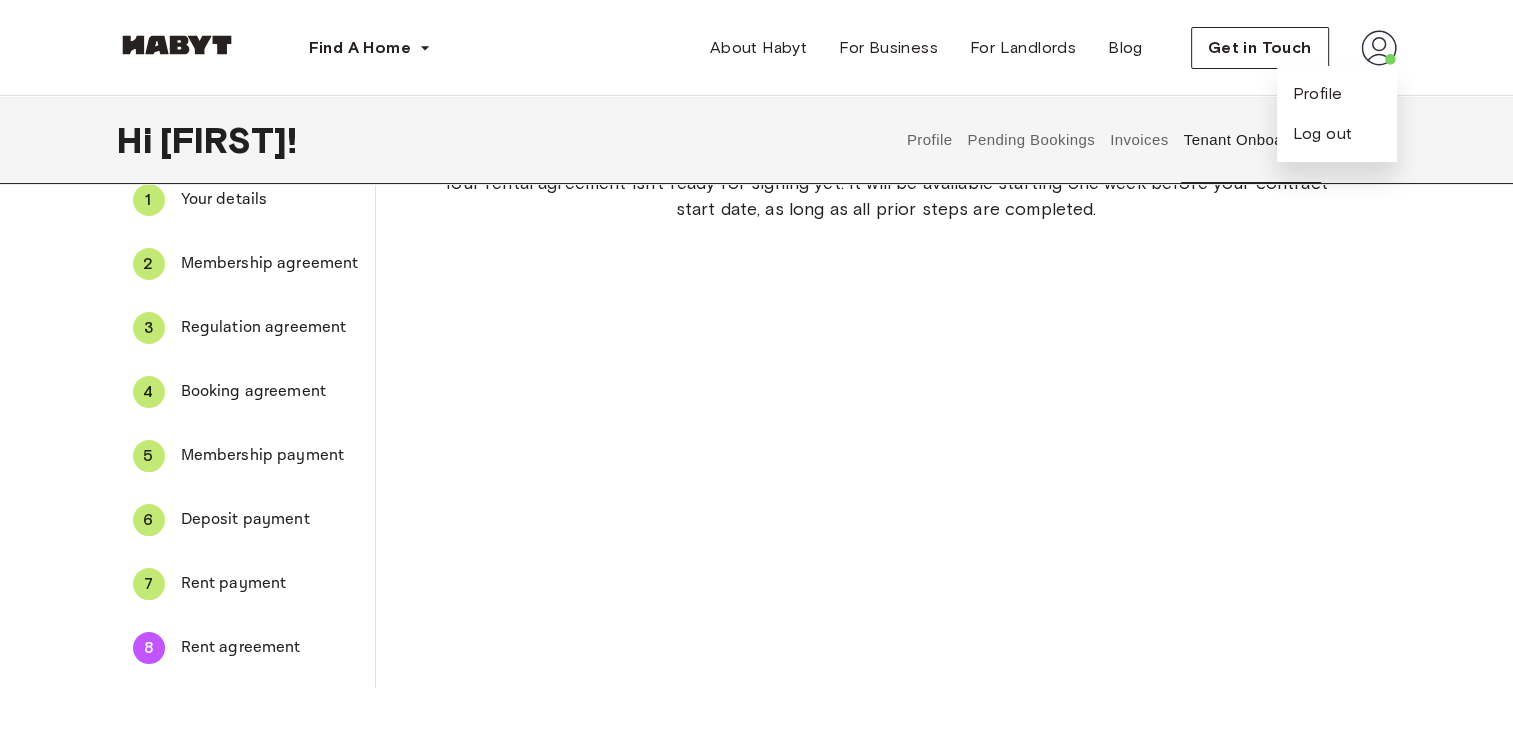 scroll, scrollTop: 0, scrollLeft: 0, axis: both 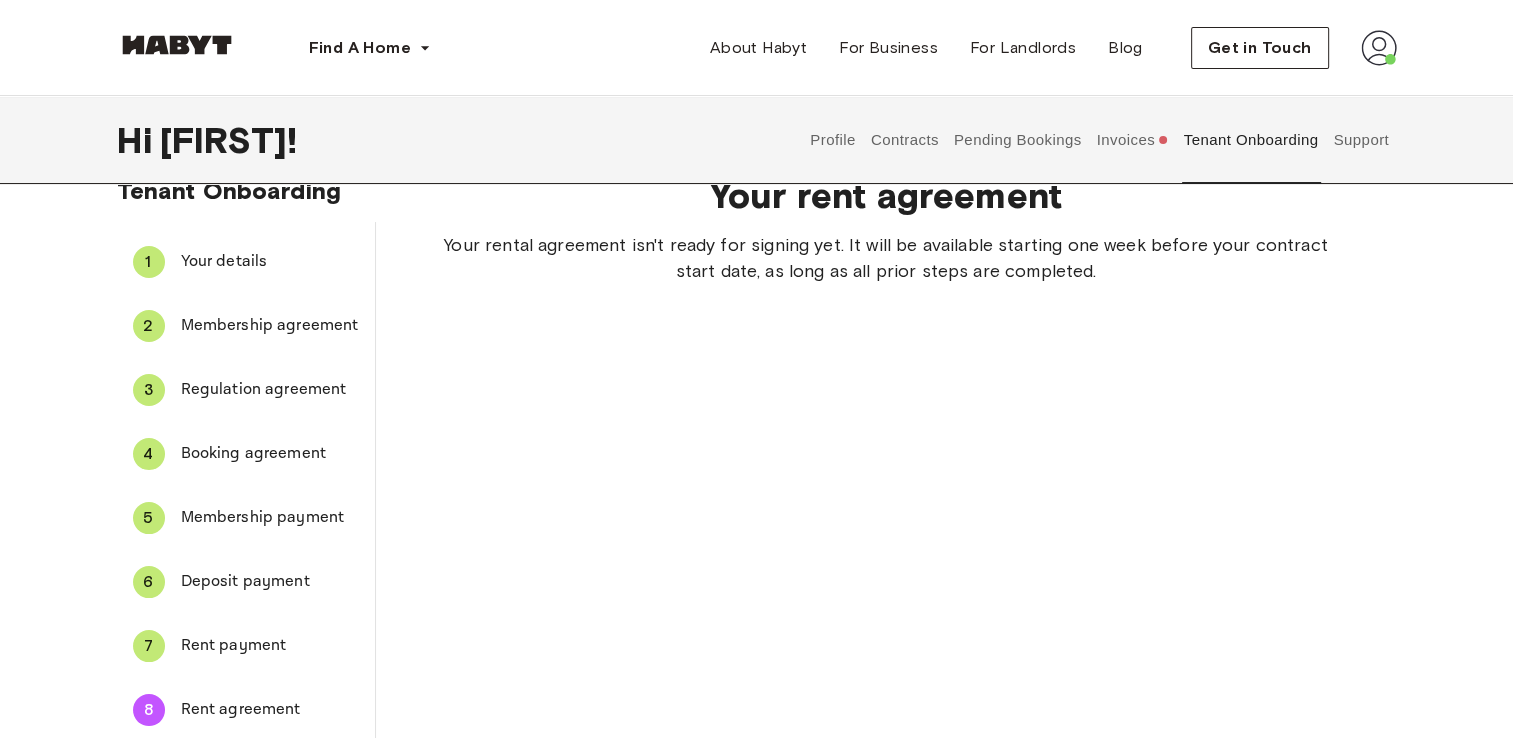click on "Invoices" at bounding box center [1132, 140] 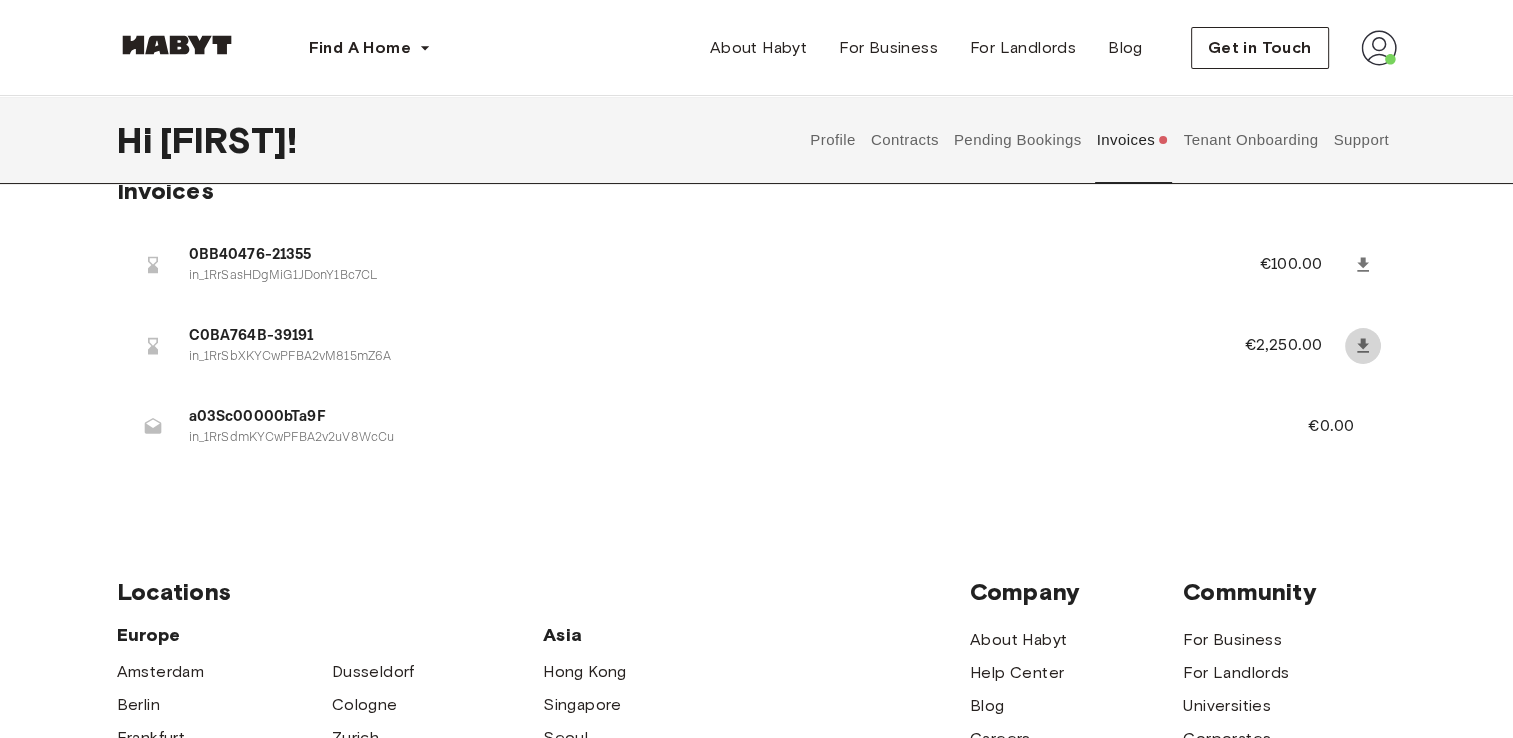 click 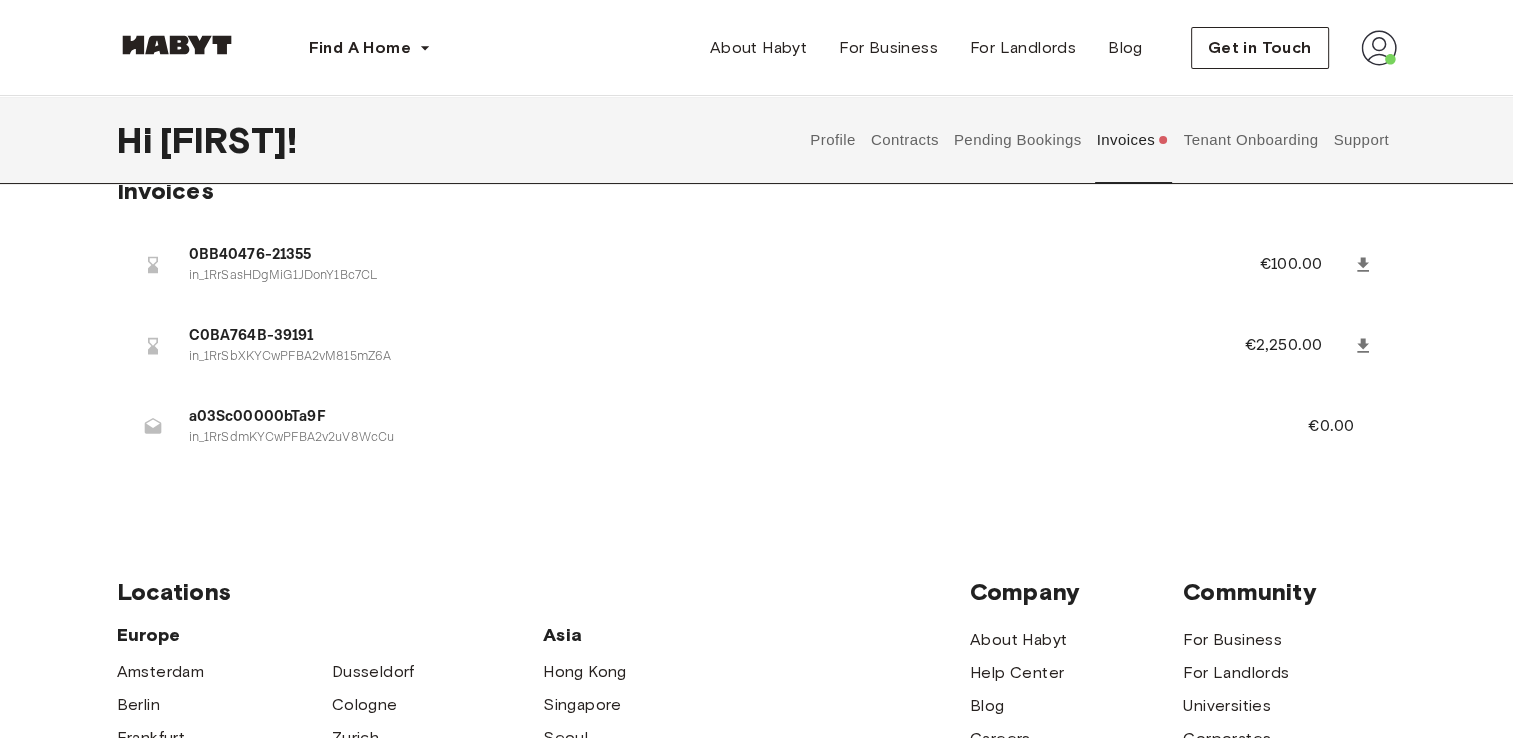 click 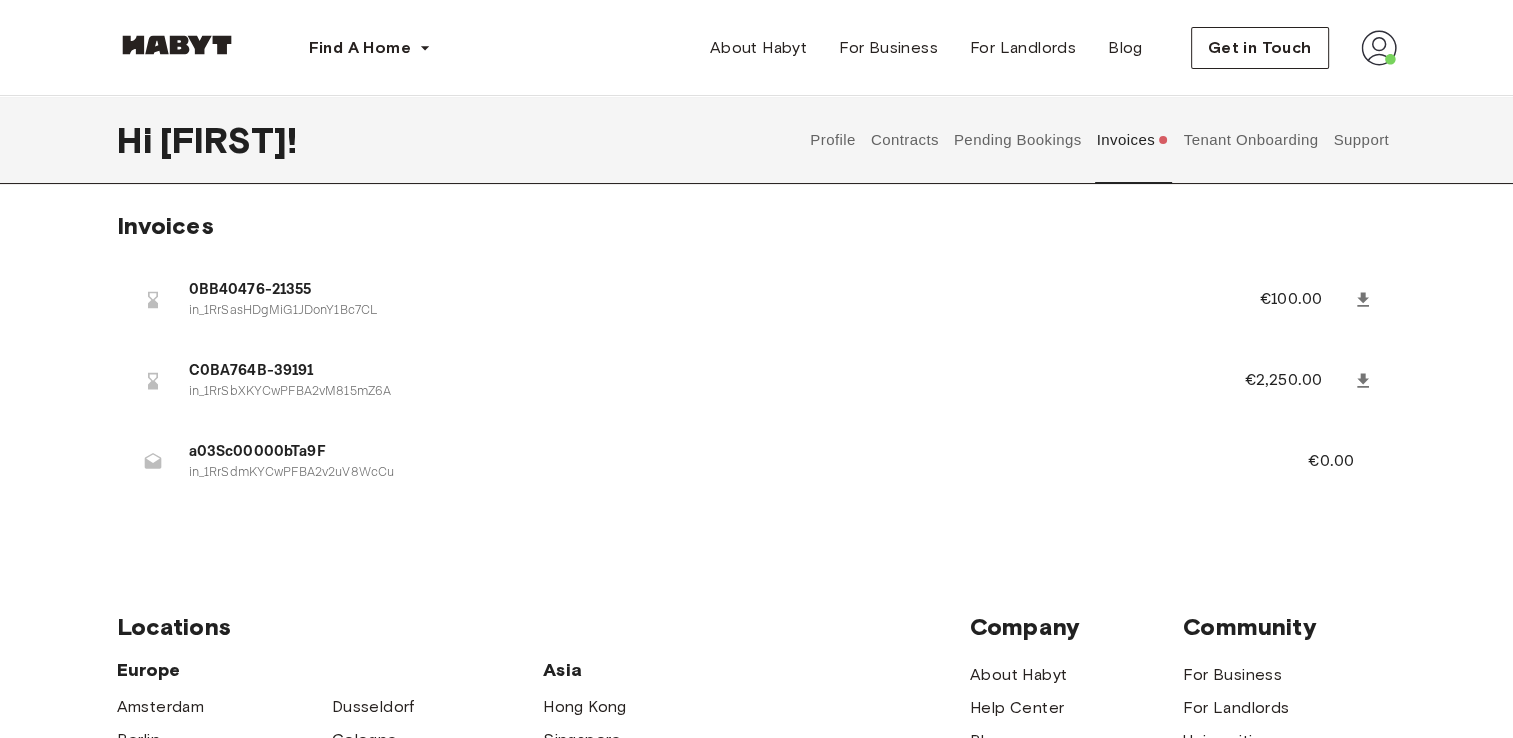 scroll, scrollTop: 0, scrollLeft: 0, axis: both 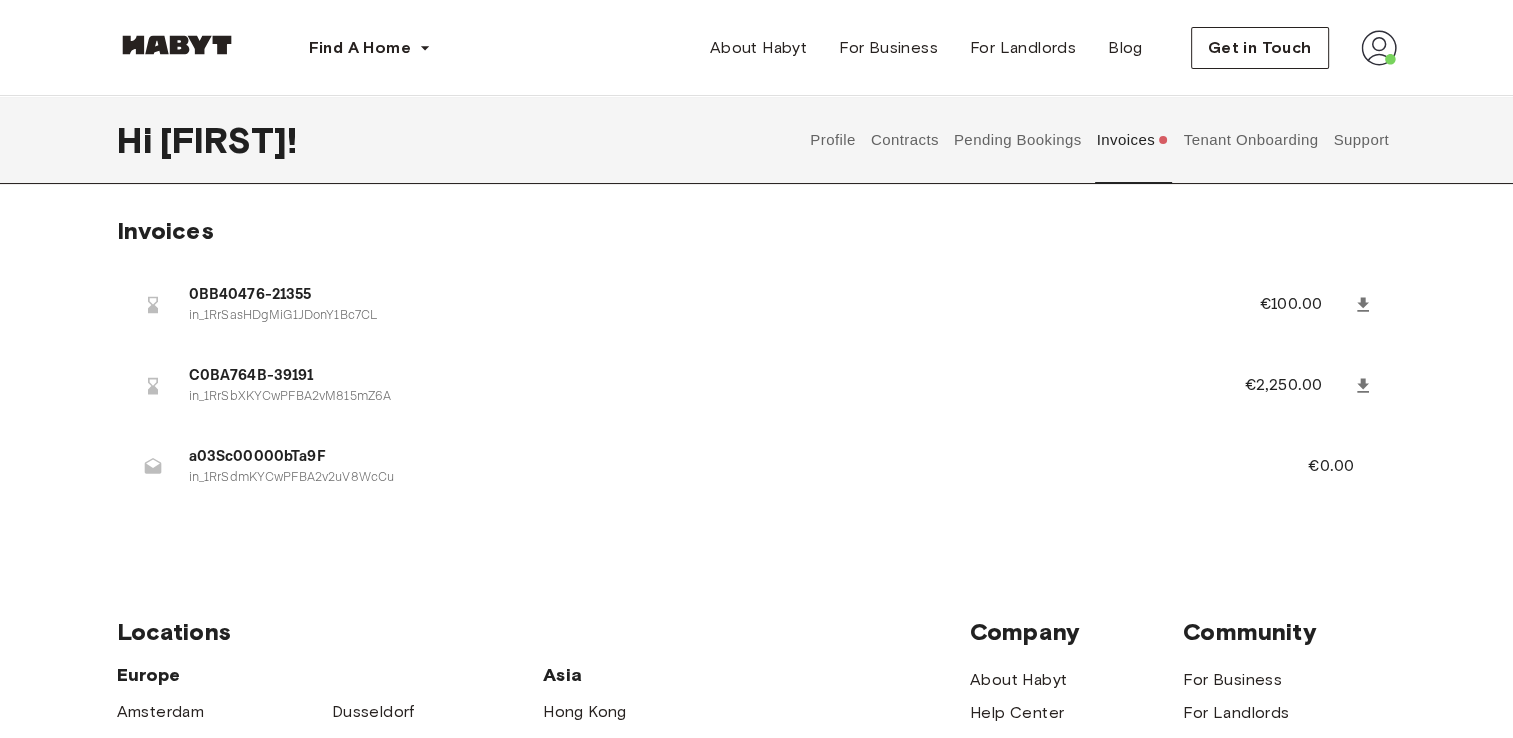 click on "in_1RrSdmKYCwPFBA2v2uV8WcCu" at bounding box center [725, 478] 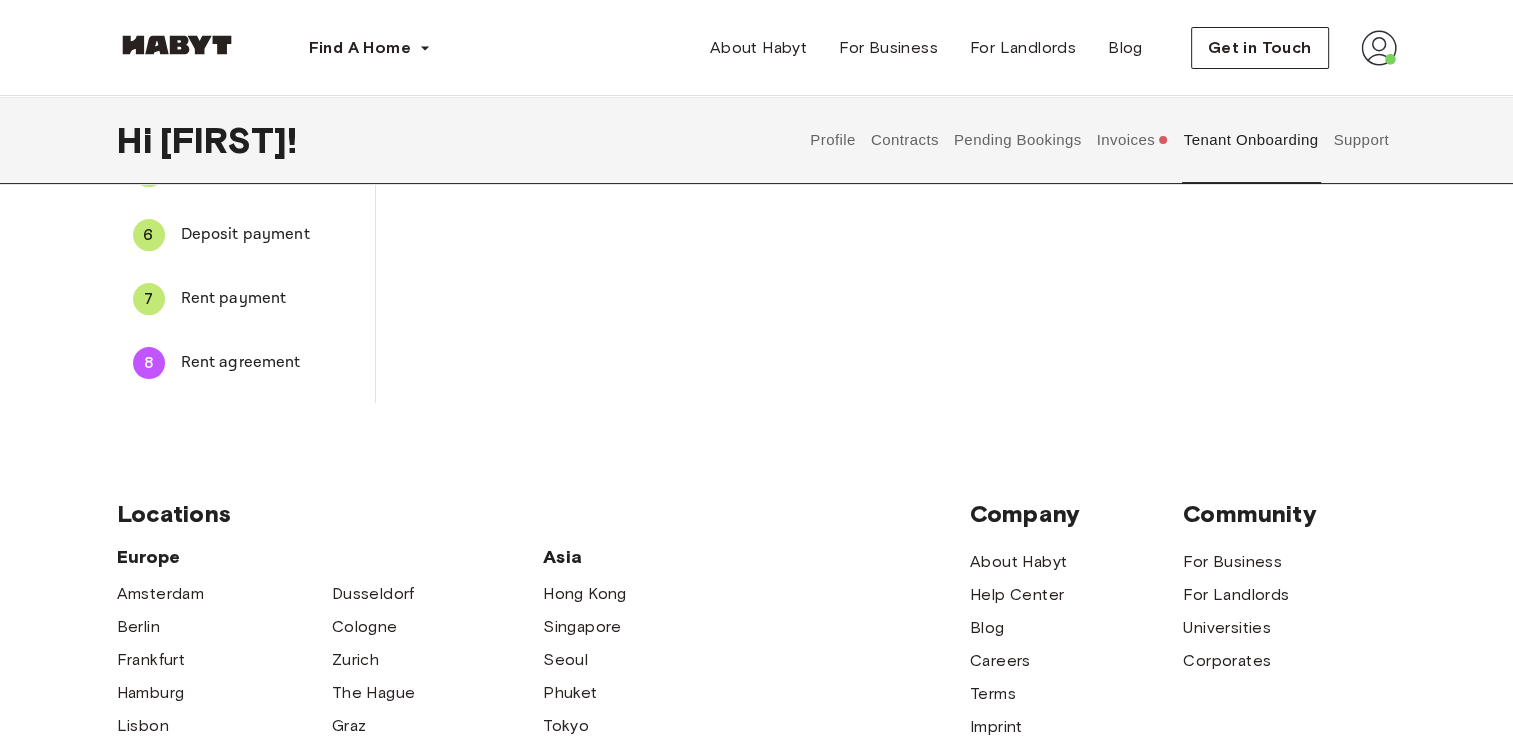 scroll, scrollTop: 468, scrollLeft: 0, axis: vertical 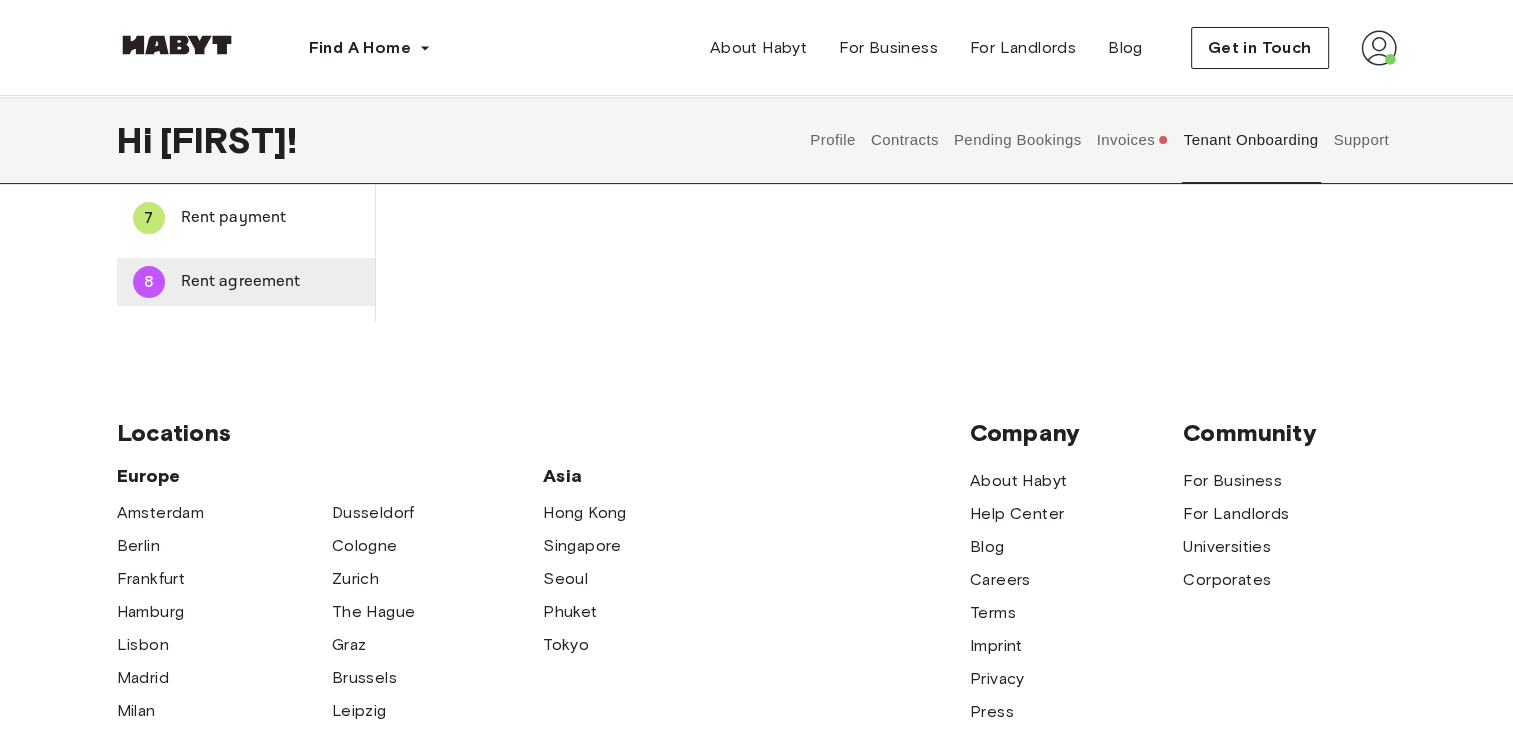 click on "Rent agreement" at bounding box center (270, 282) 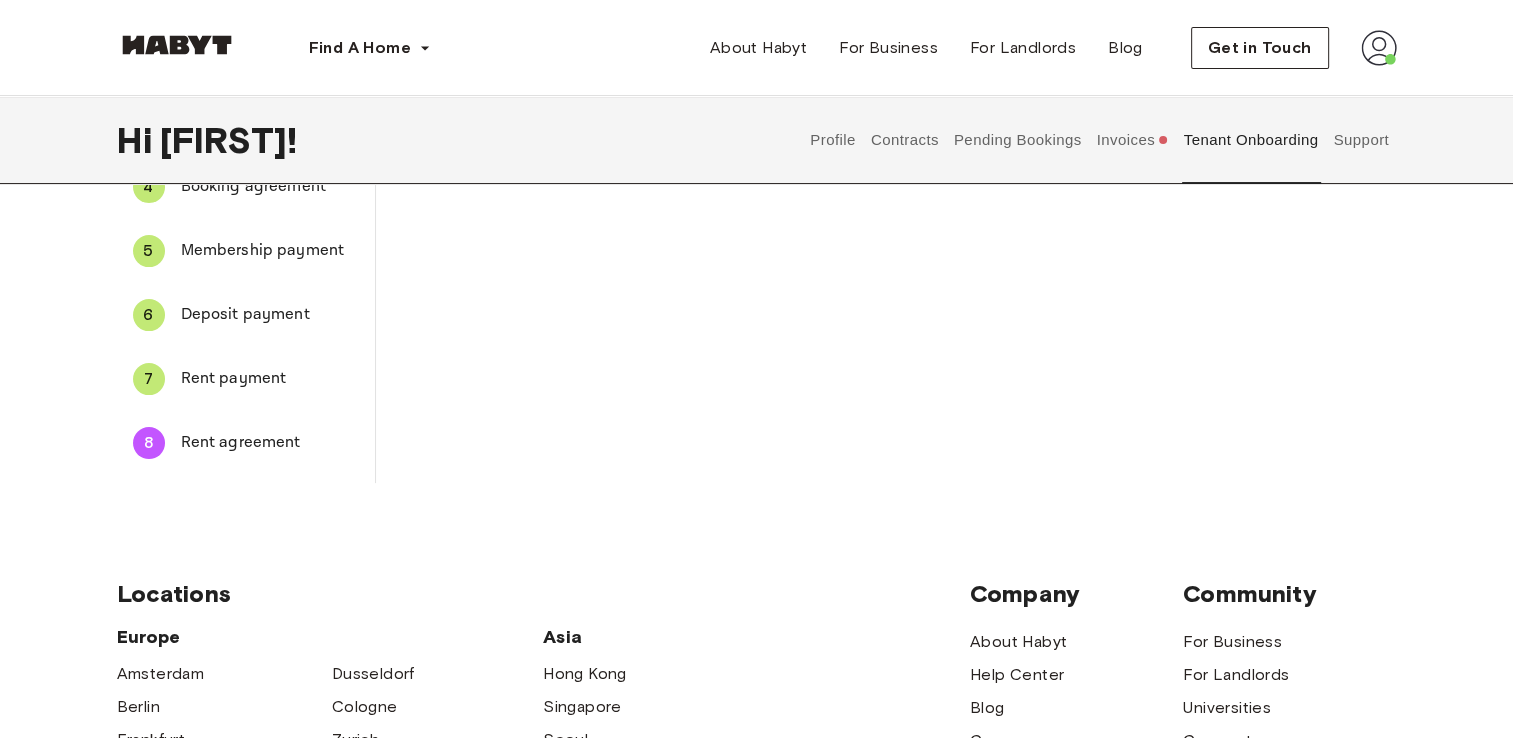 scroll, scrollTop: 303, scrollLeft: 0, axis: vertical 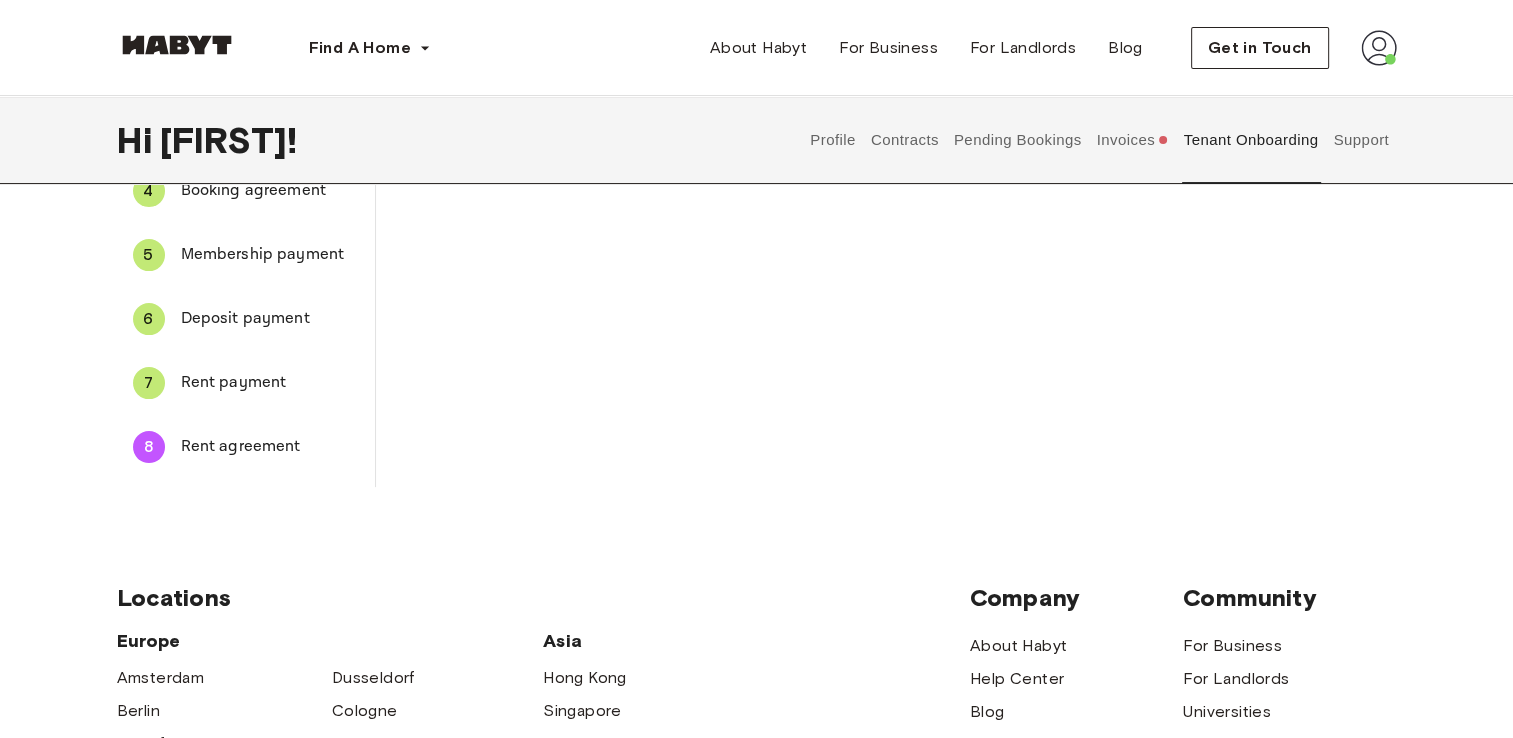 click on "Invoices" at bounding box center [1132, 140] 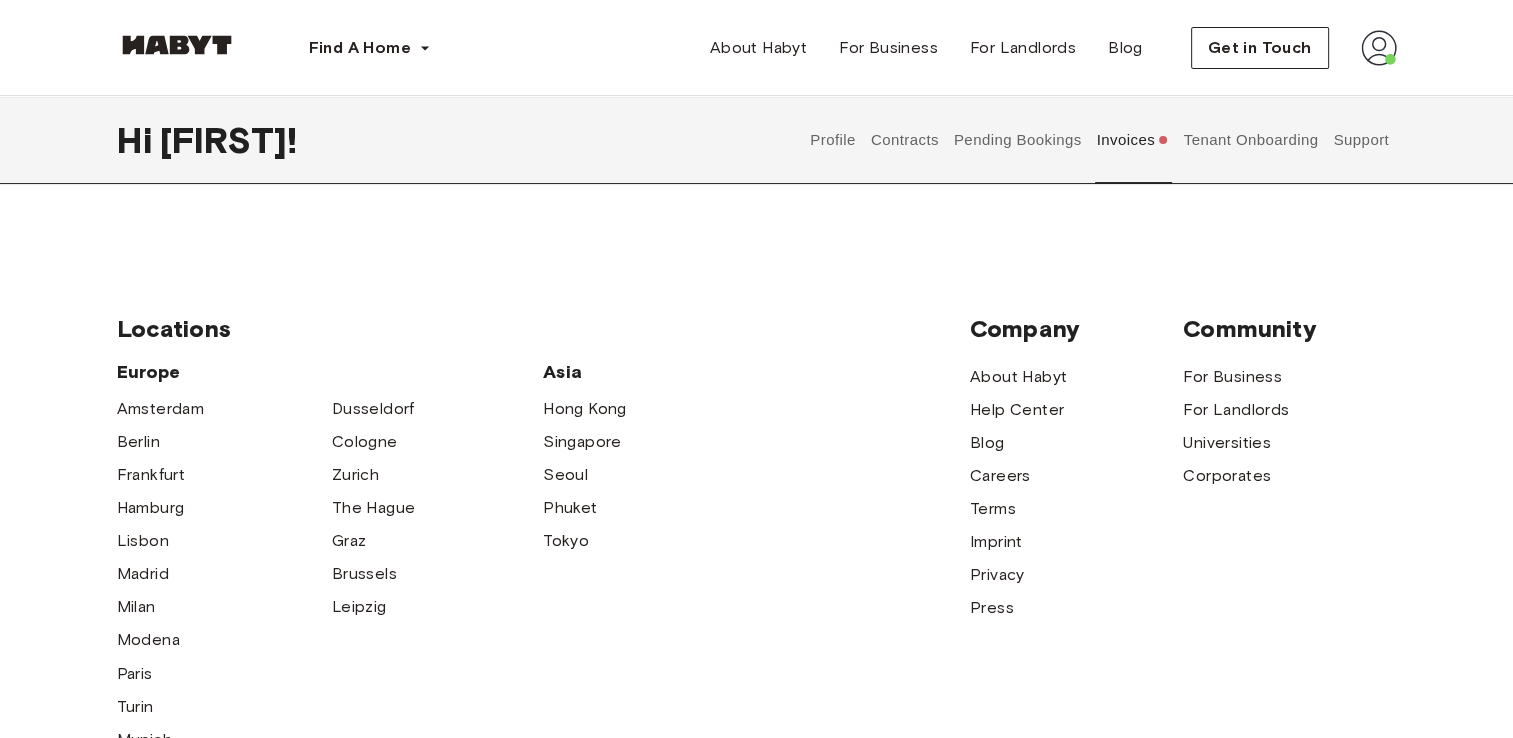 click on "Invoices" at bounding box center (1132, 140) 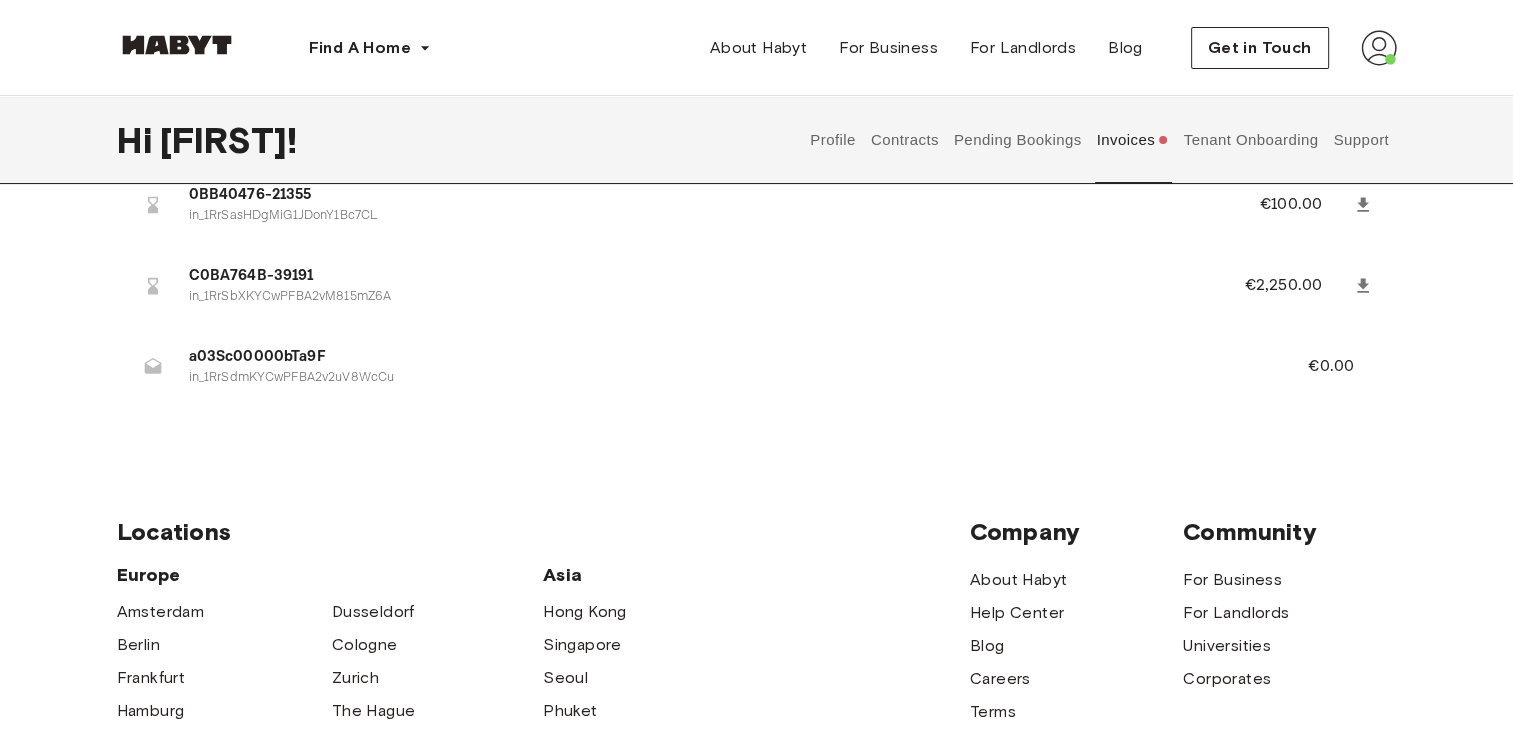 scroll, scrollTop: 0, scrollLeft: 0, axis: both 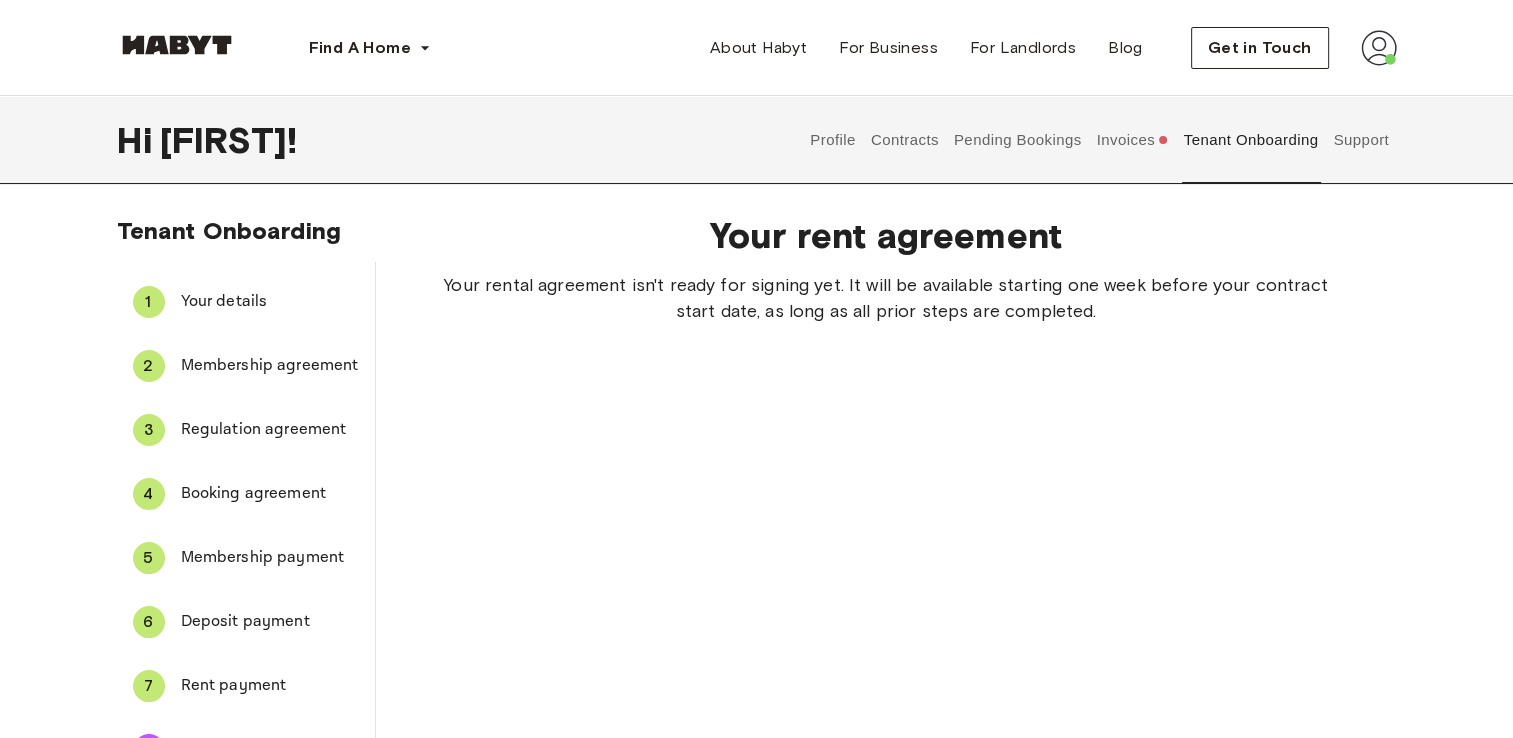 click on "Invoices" at bounding box center (1132, 140) 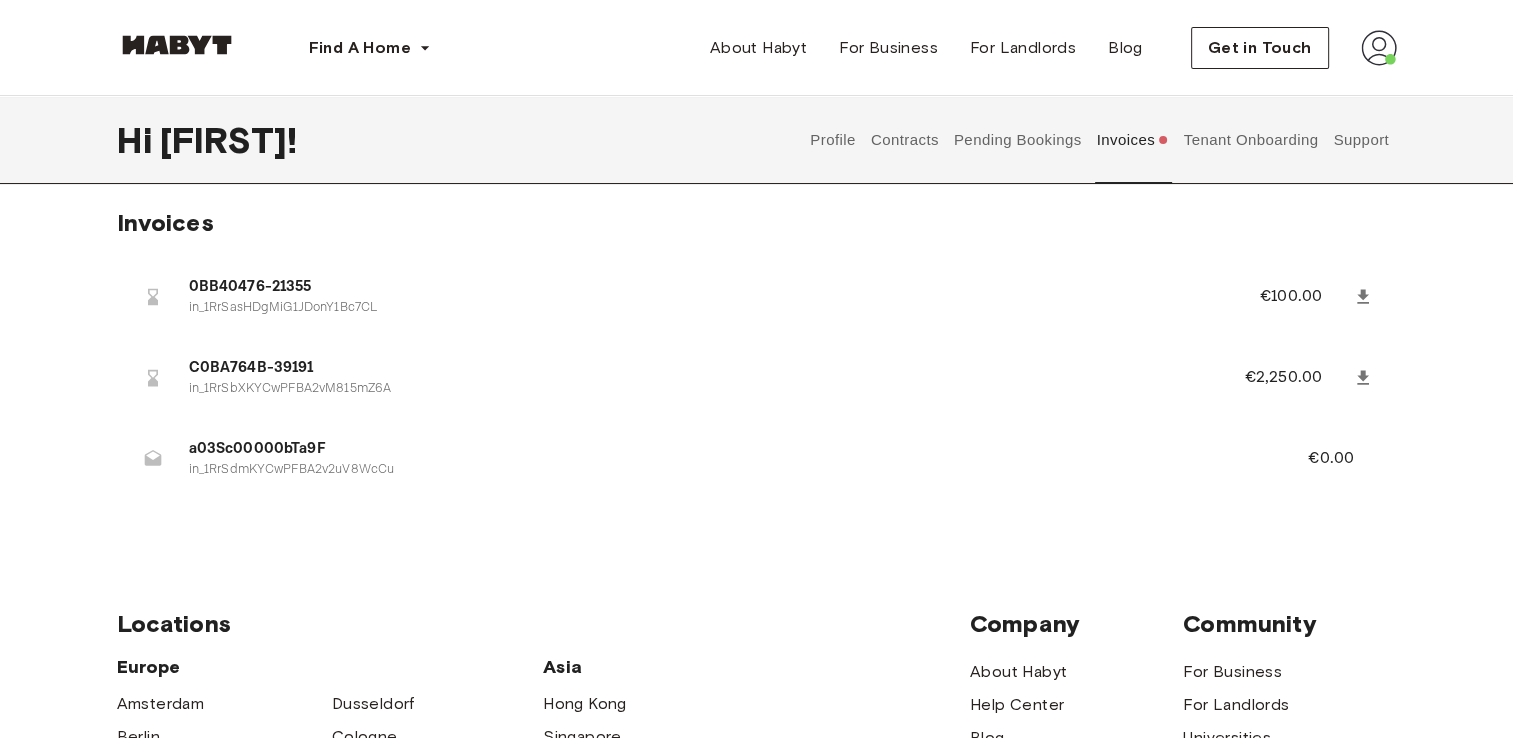 scroll, scrollTop: 0, scrollLeft: 0, axis: both 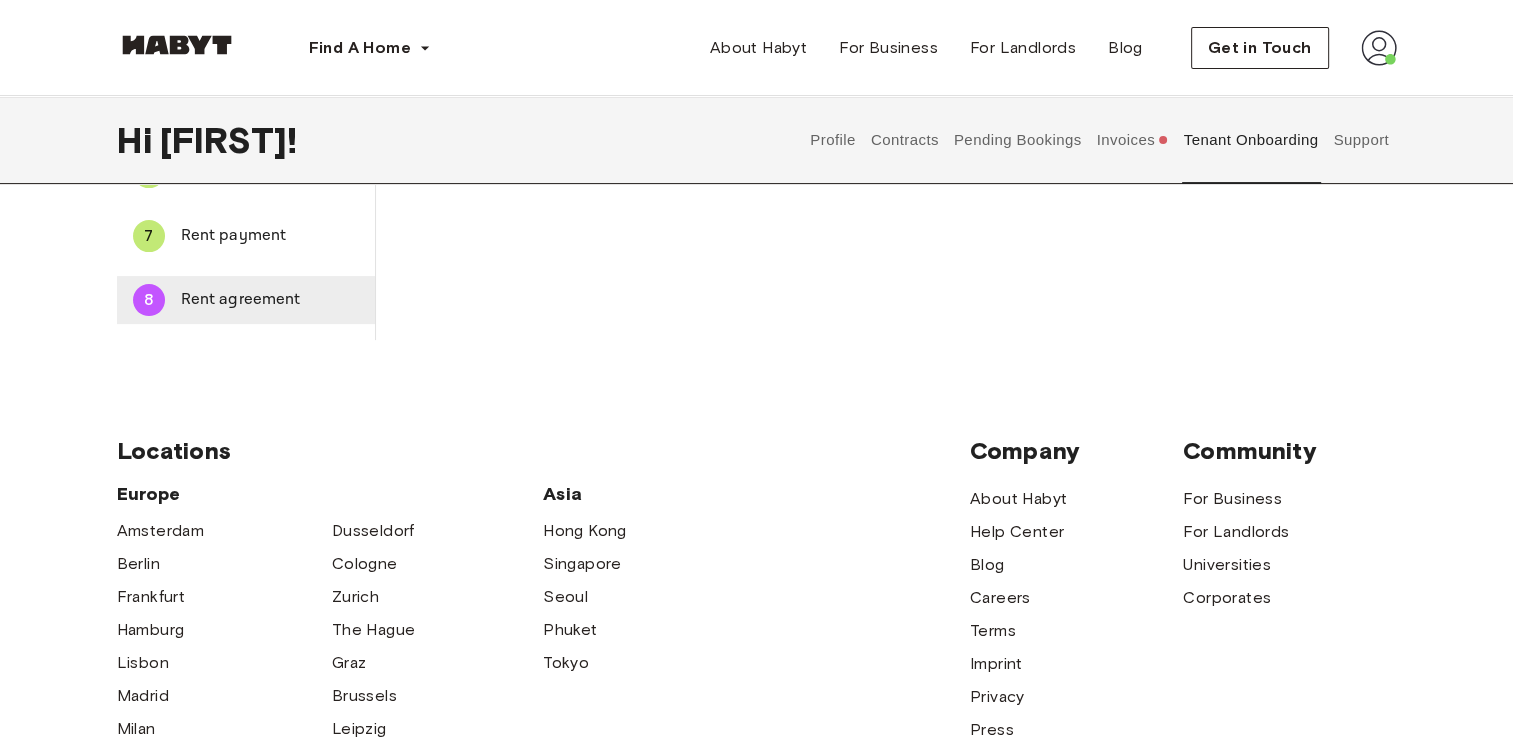click on "Rent agreement" at bounding box center [270, 300] 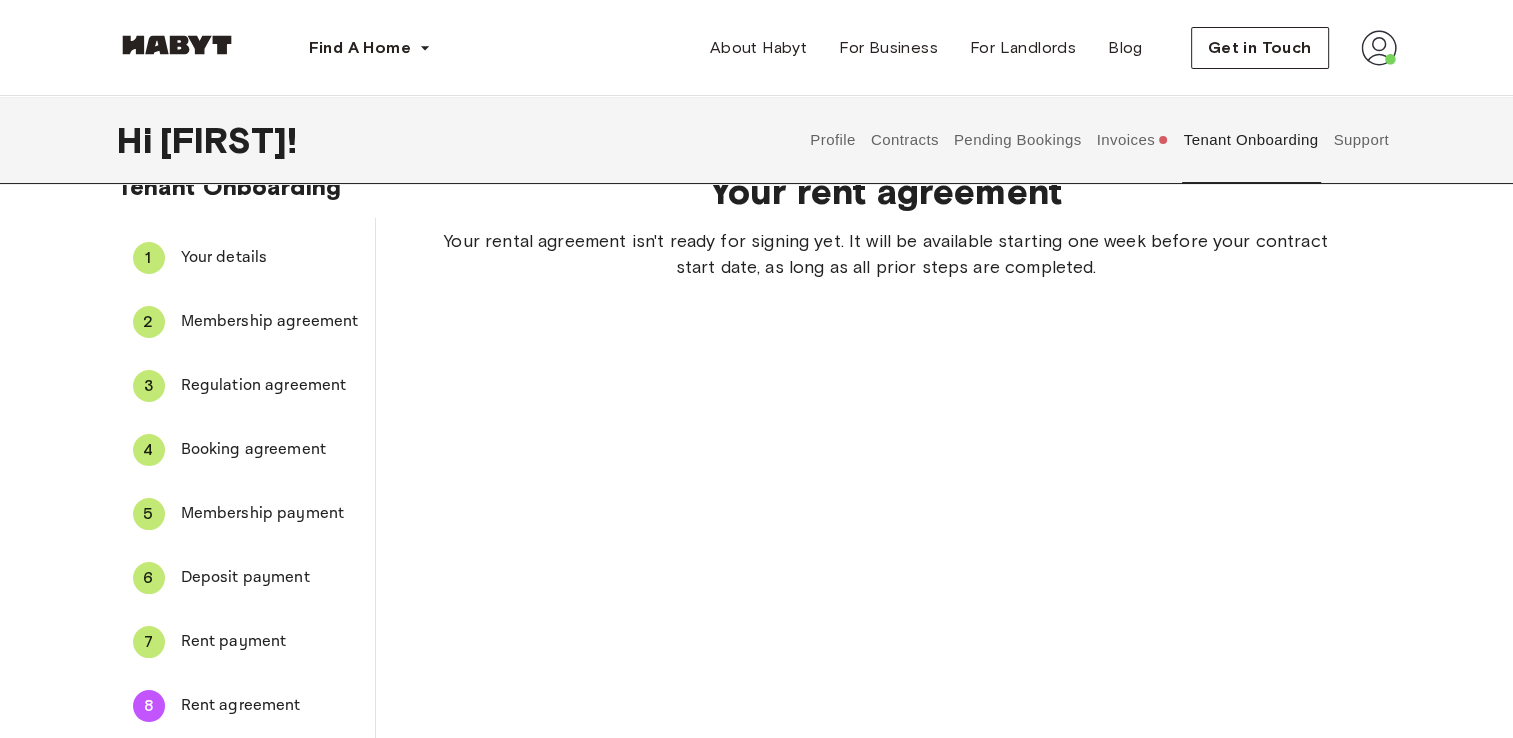 scroll, scrollTop: 0, scrollLeft: 0, axis: both 